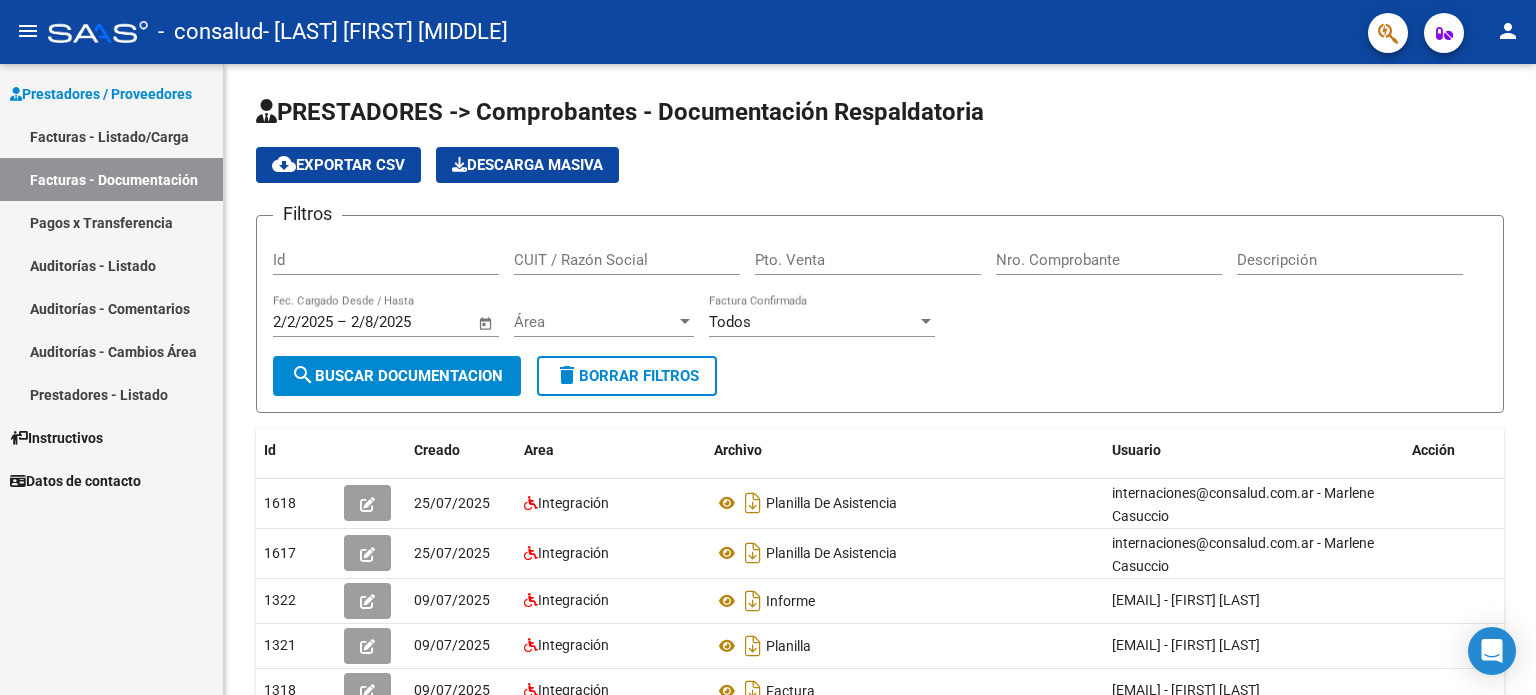 scroll, scrollTop: 0, scrollLeft: 0, axis: both 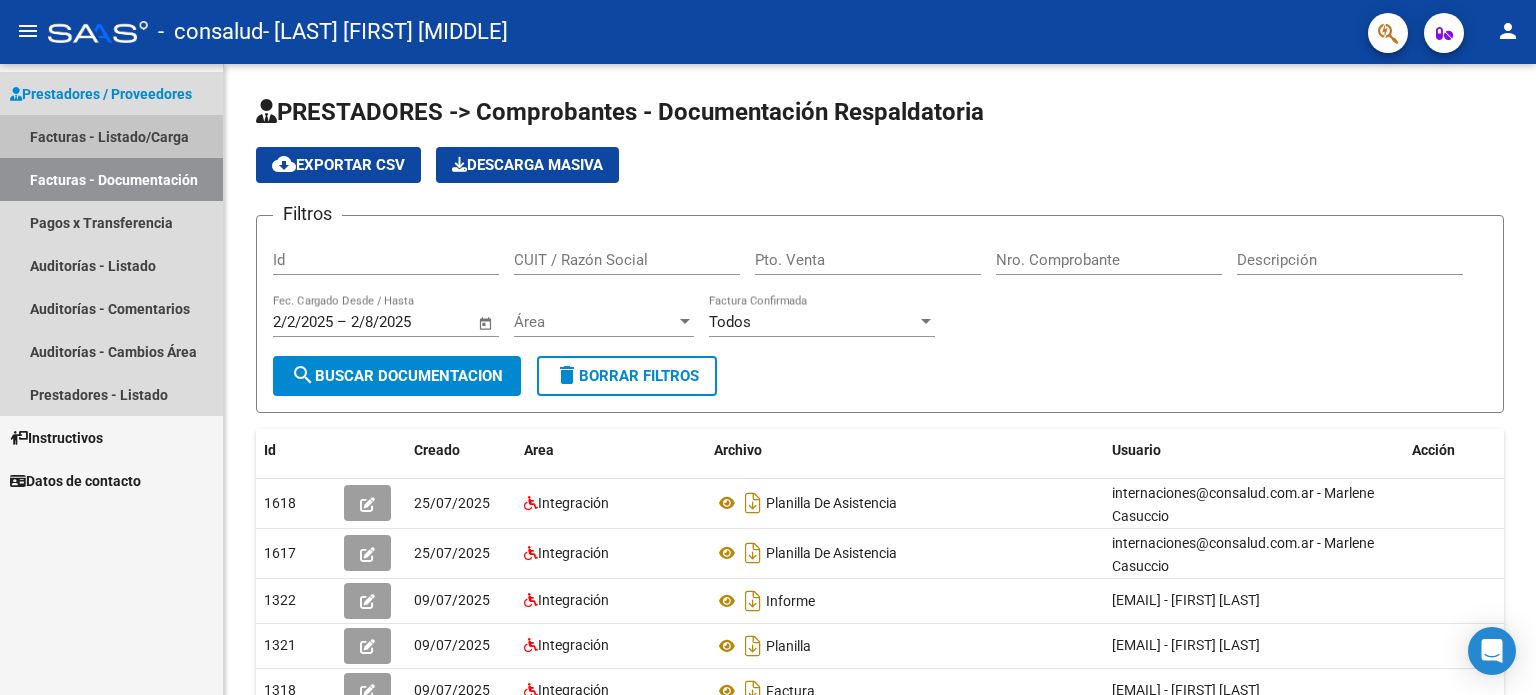 click on "Facturas - Listado/Carga" at bounding box center [111, 136] 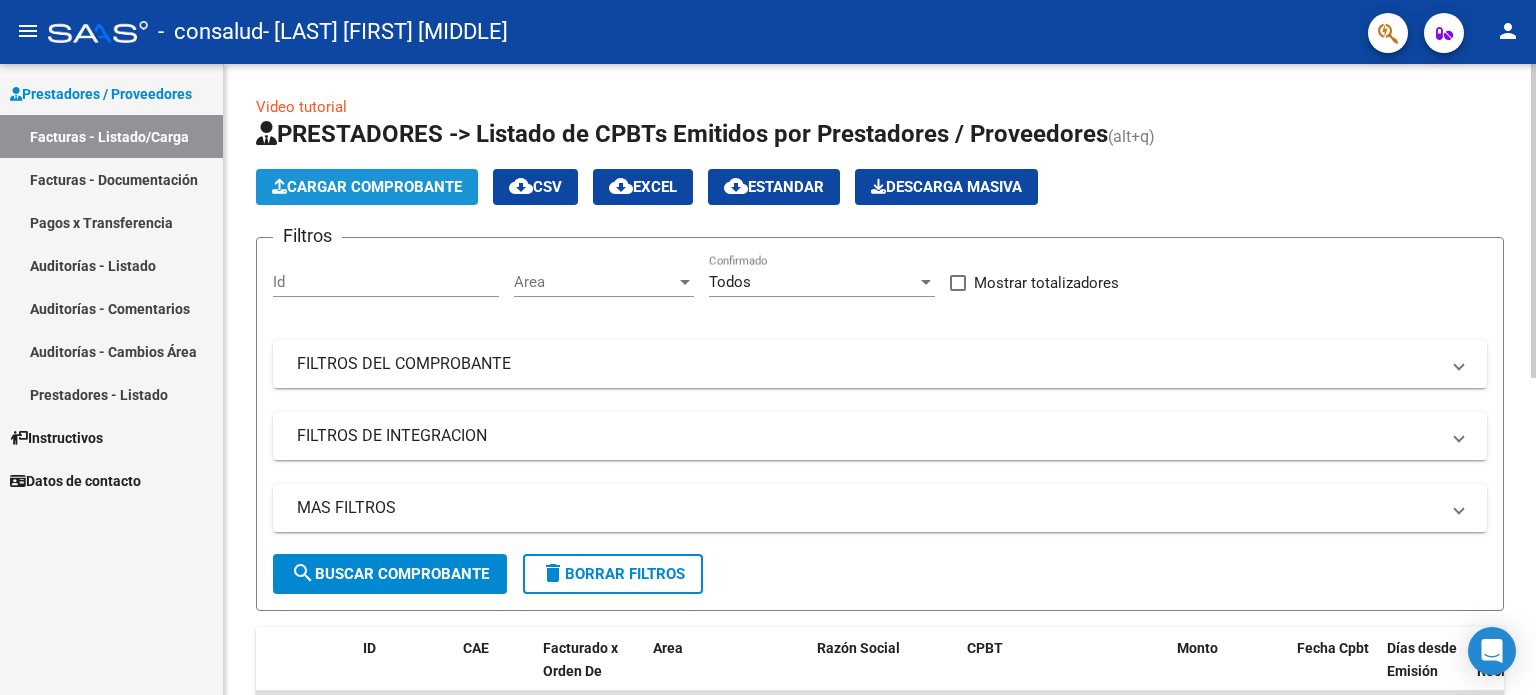 click on "Cargar Comprobante" 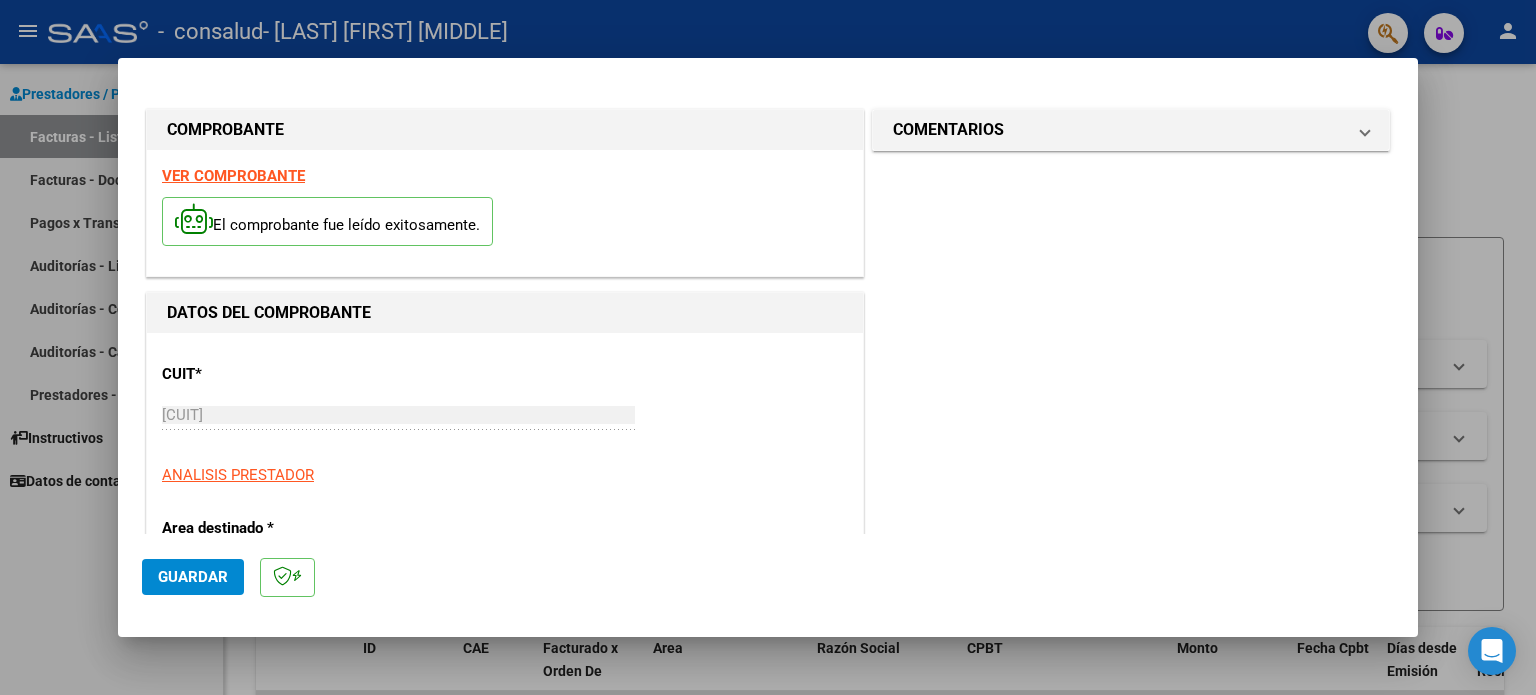 scroll, scrollTop: 395, scrollLeft: 0, axis: vertical 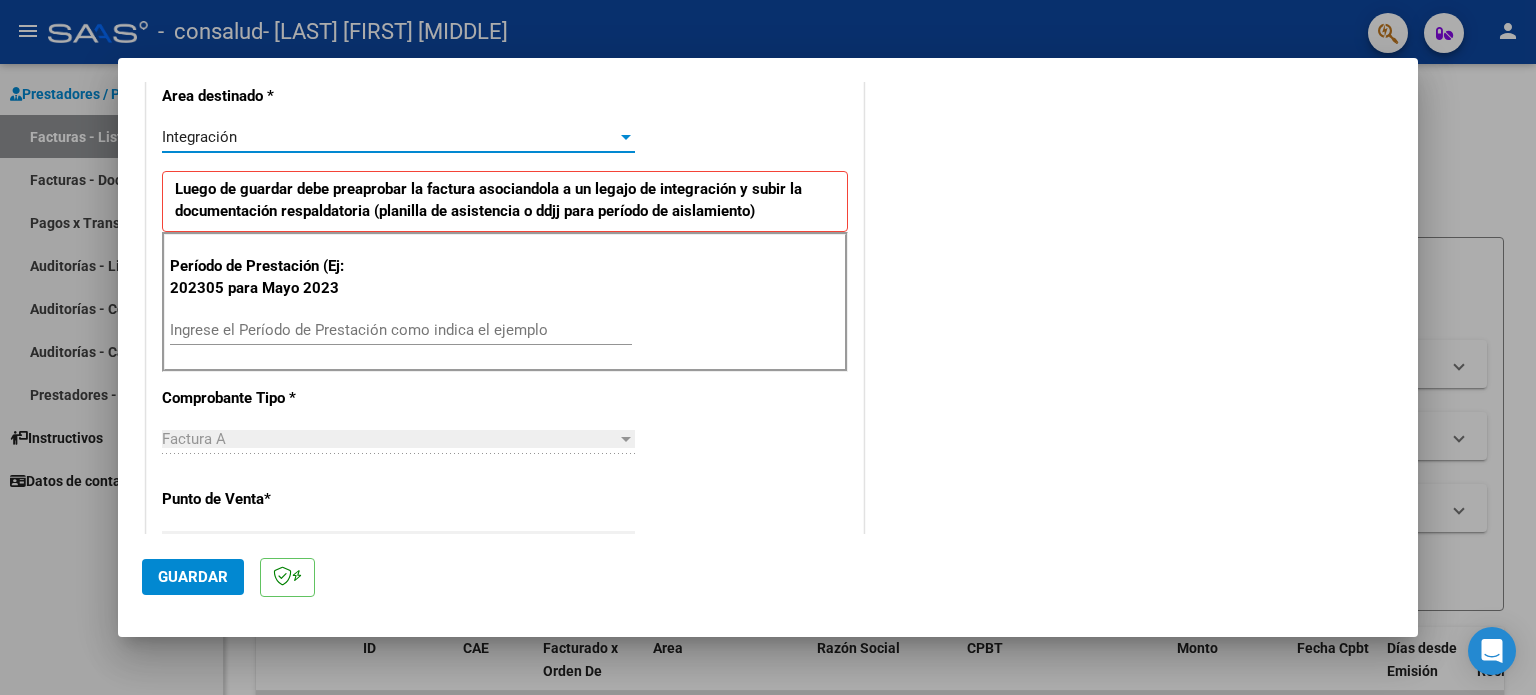 click on "Integración" at bounding box center [389, 137] 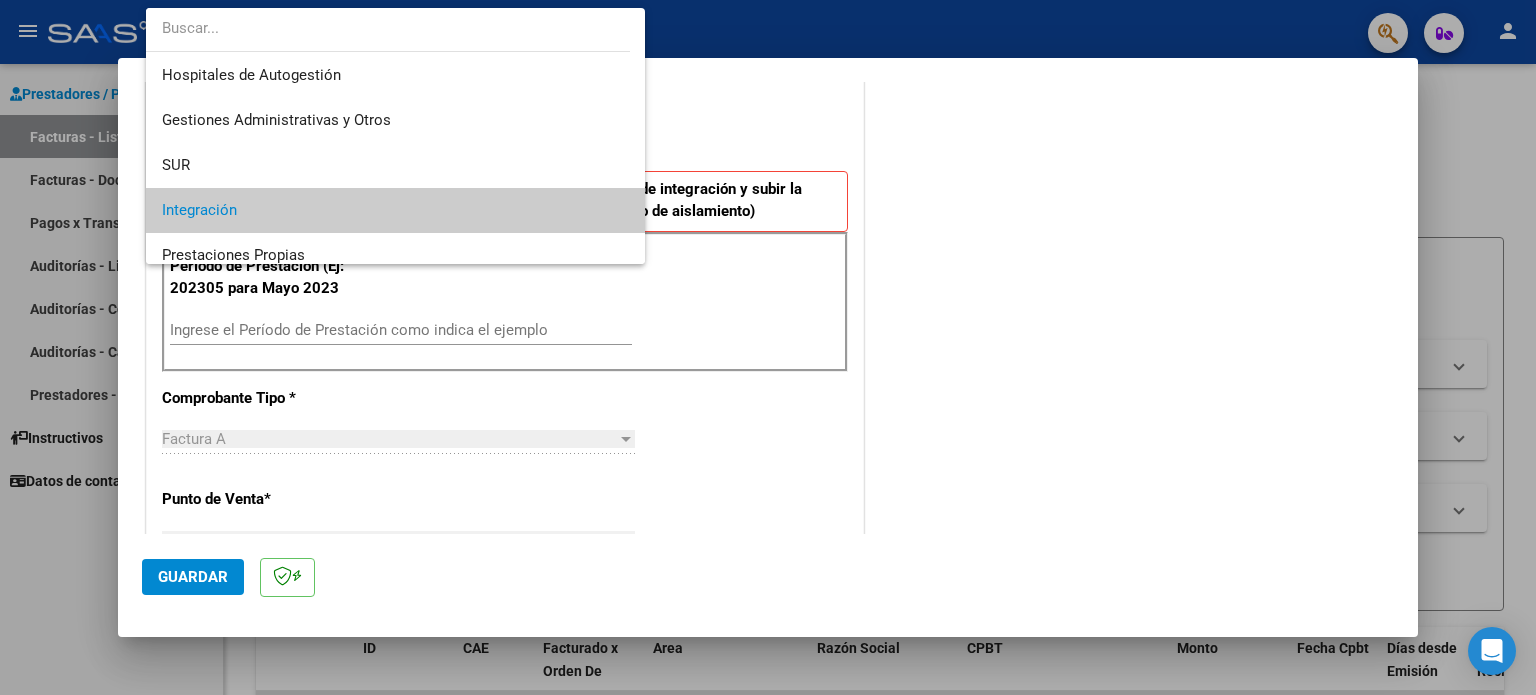 scroll, scrollTop: 74, scrollLeft: 0, axis: vertical 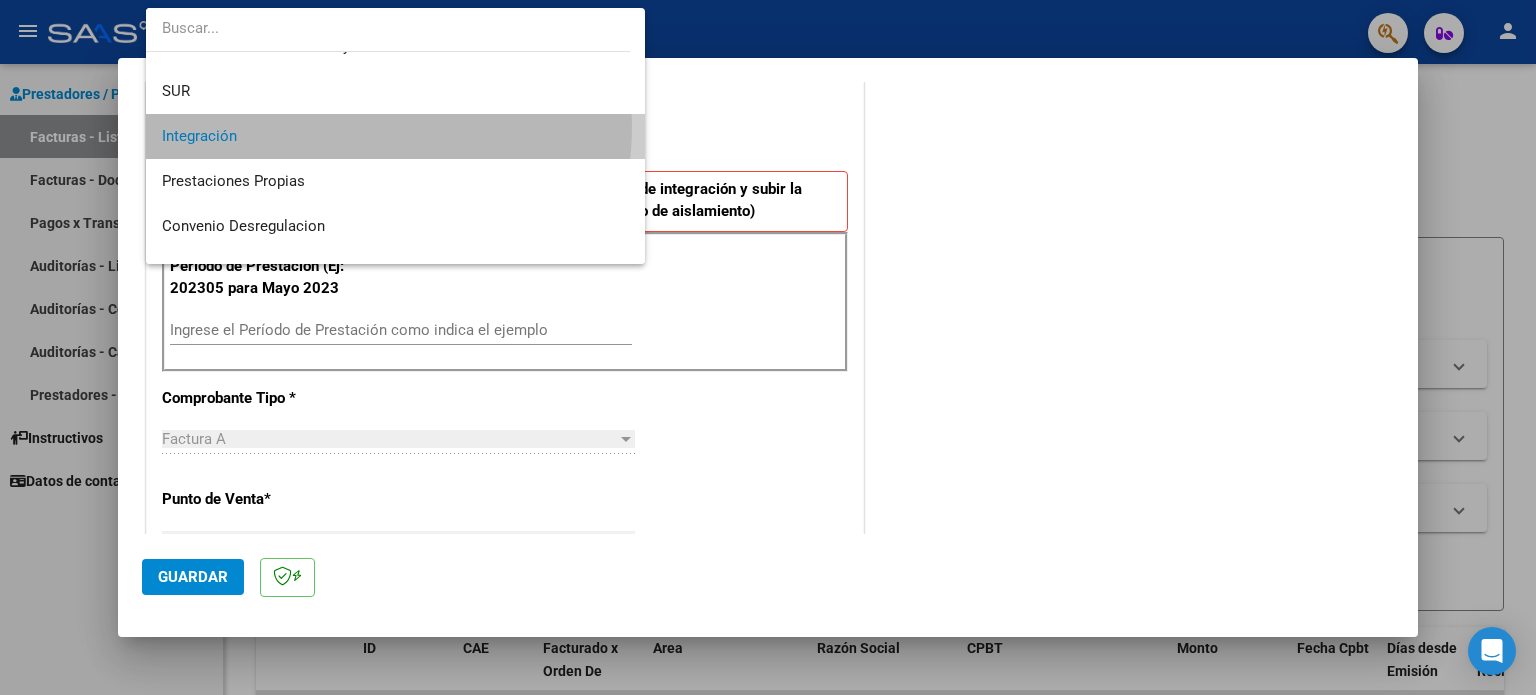 click on "Integración" at bounding box center [396, 136] 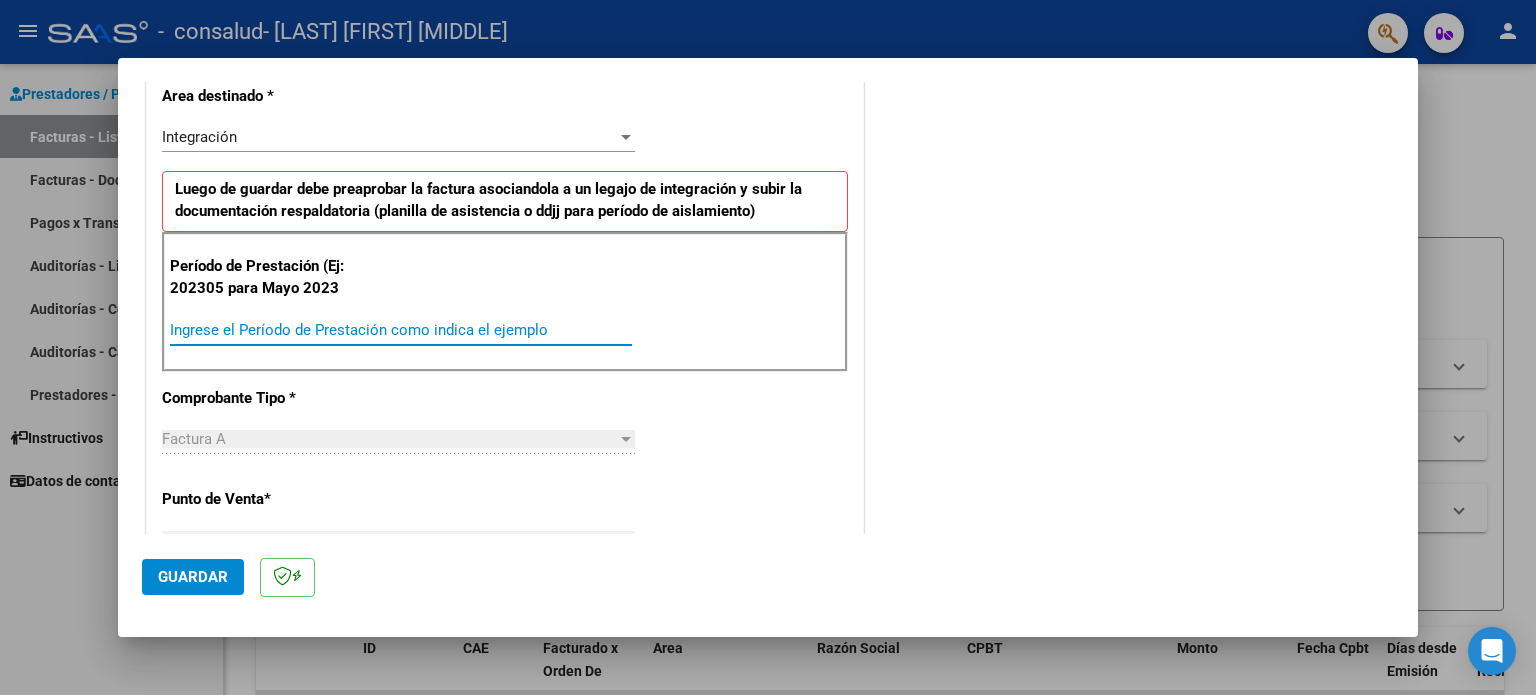 click on "Ingrese el Período de Prestación como indica el ejemplo" at bounding box center [401, 330] 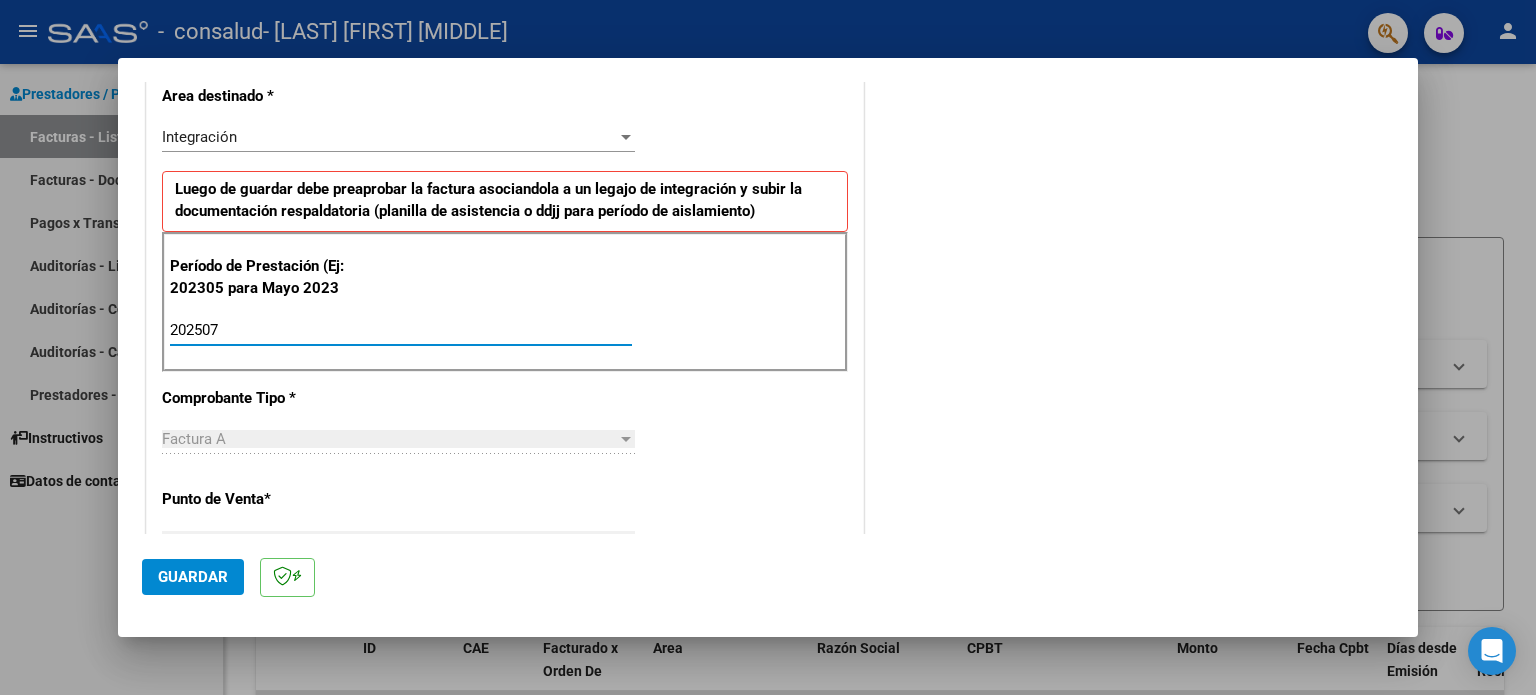 type on "202507" 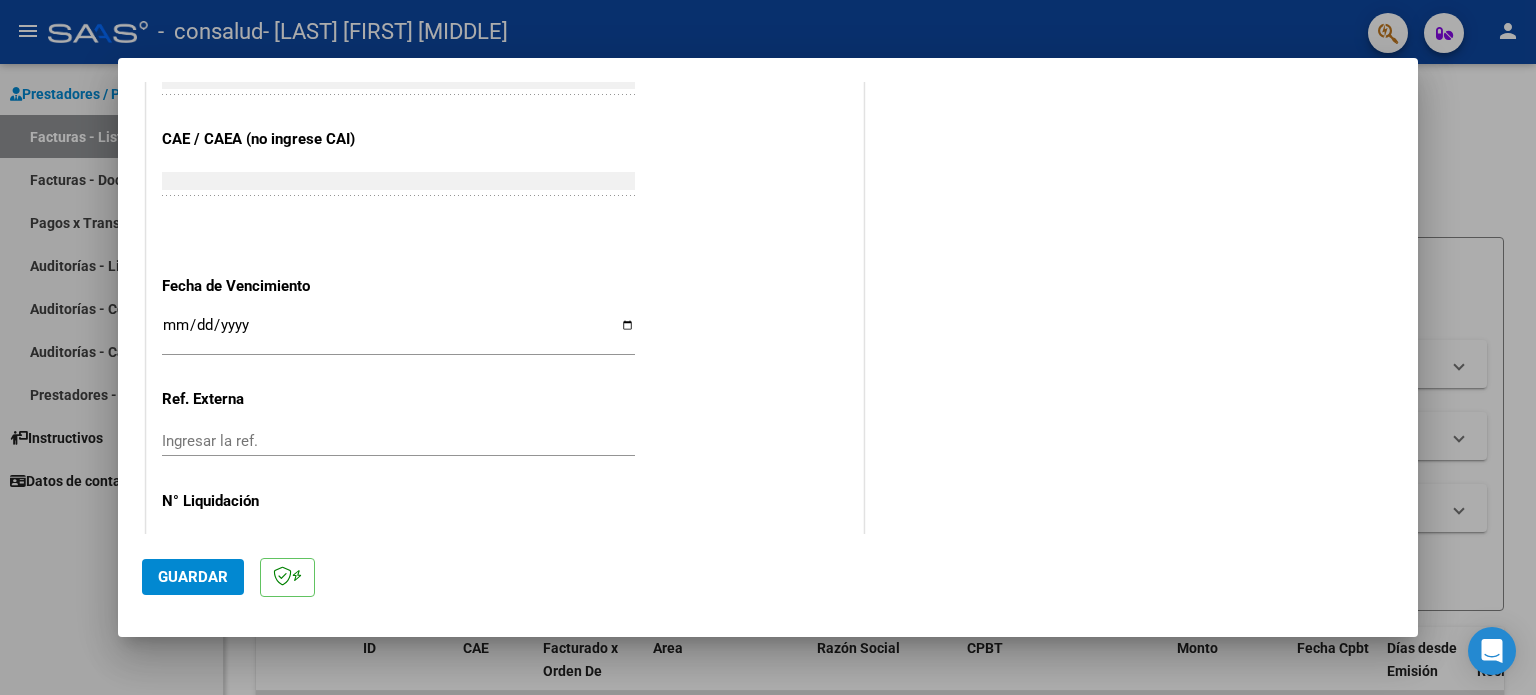 scroll, scrollTop: 1268, scrollLeft: 0, axis: vertical 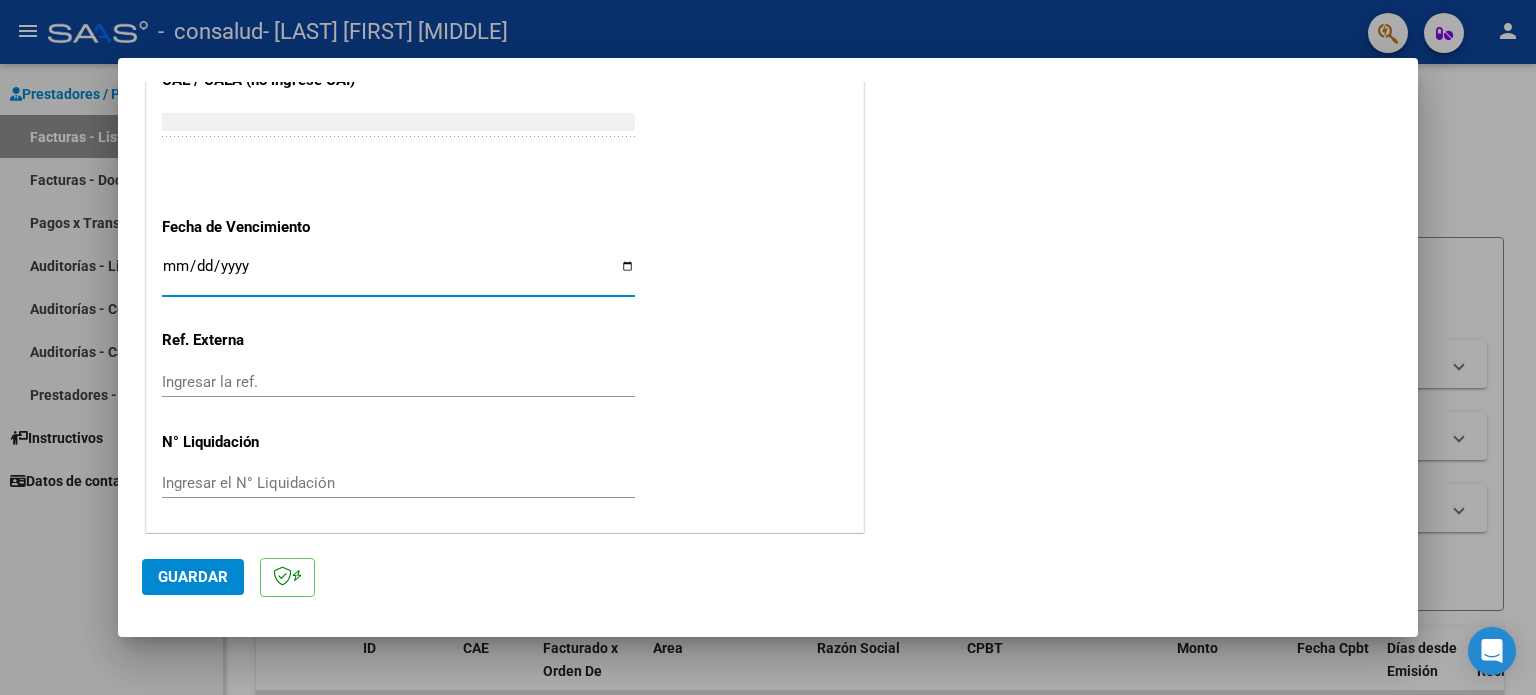 click on "Ingresar la fecha" at bounding box center (398, 274) 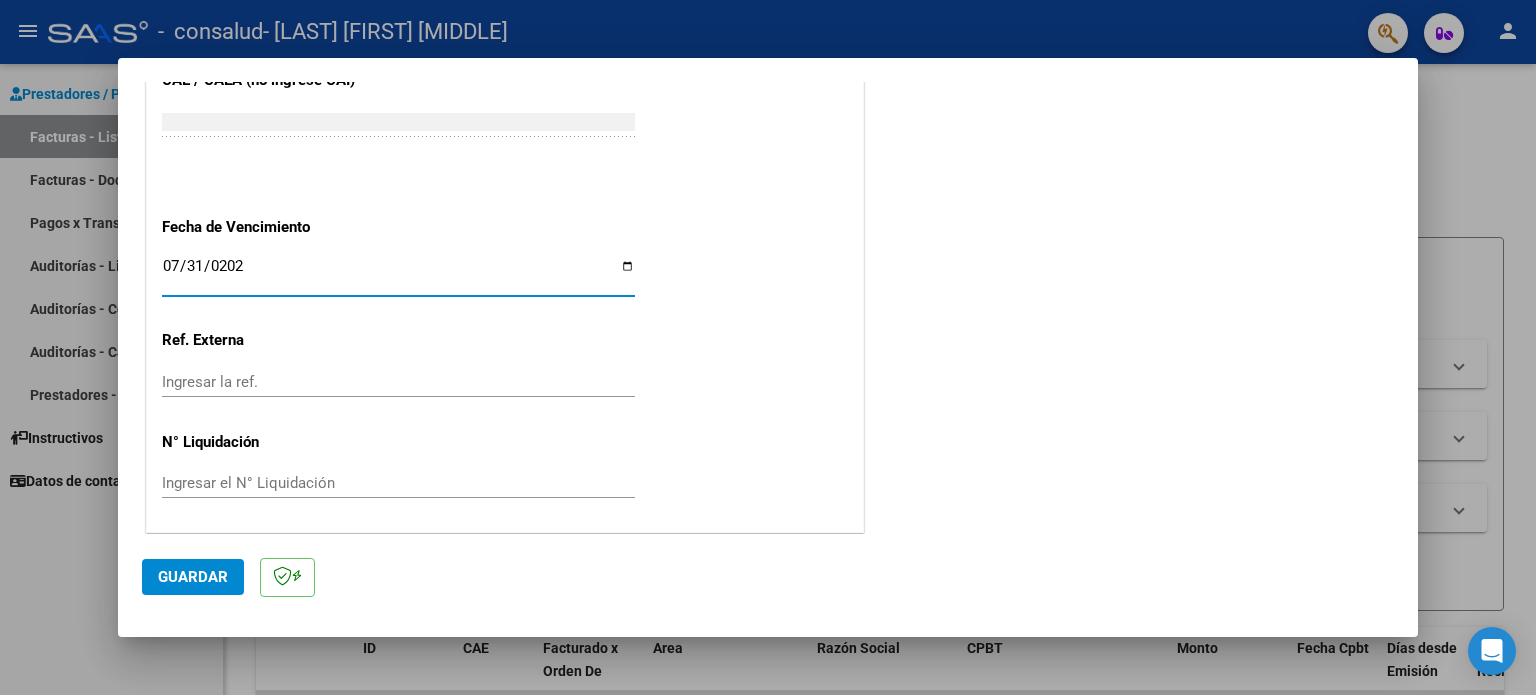 type on "2025-07-31" 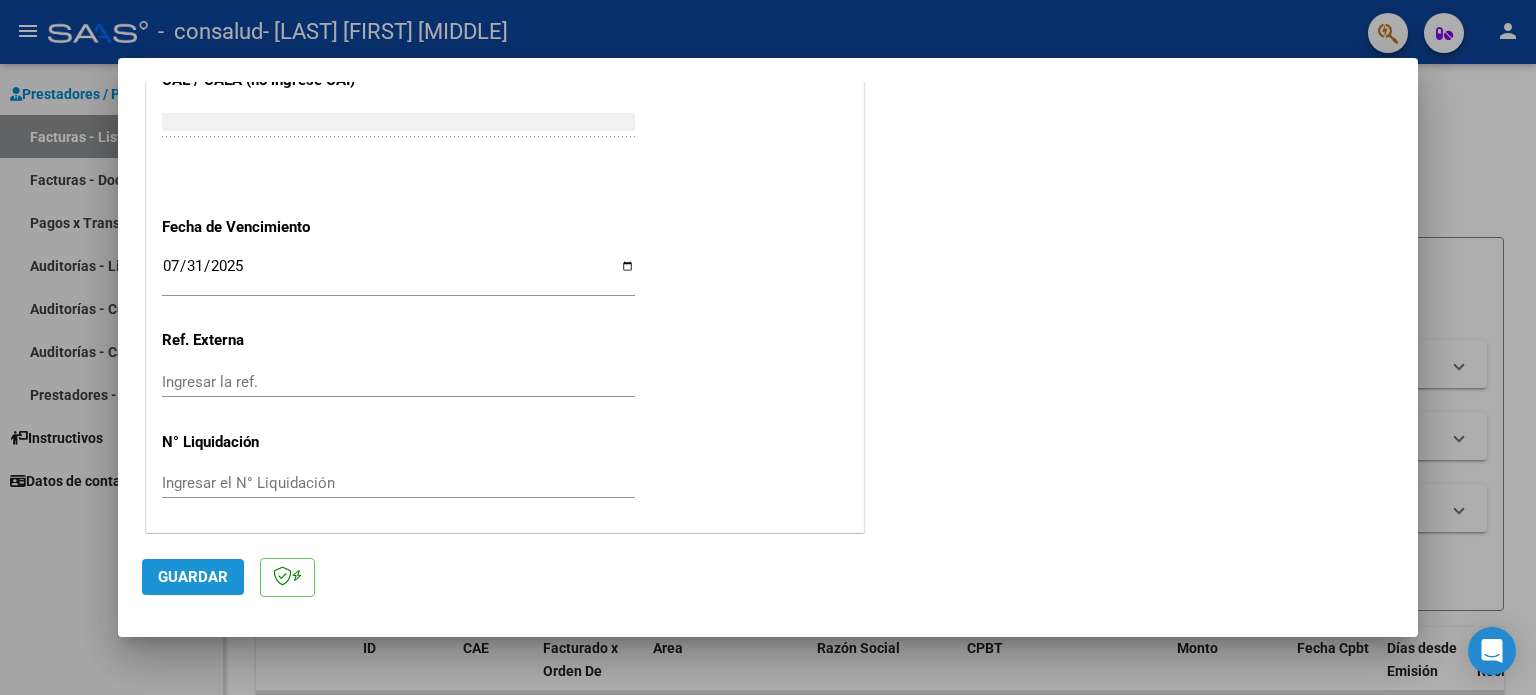 click on "Guardar" 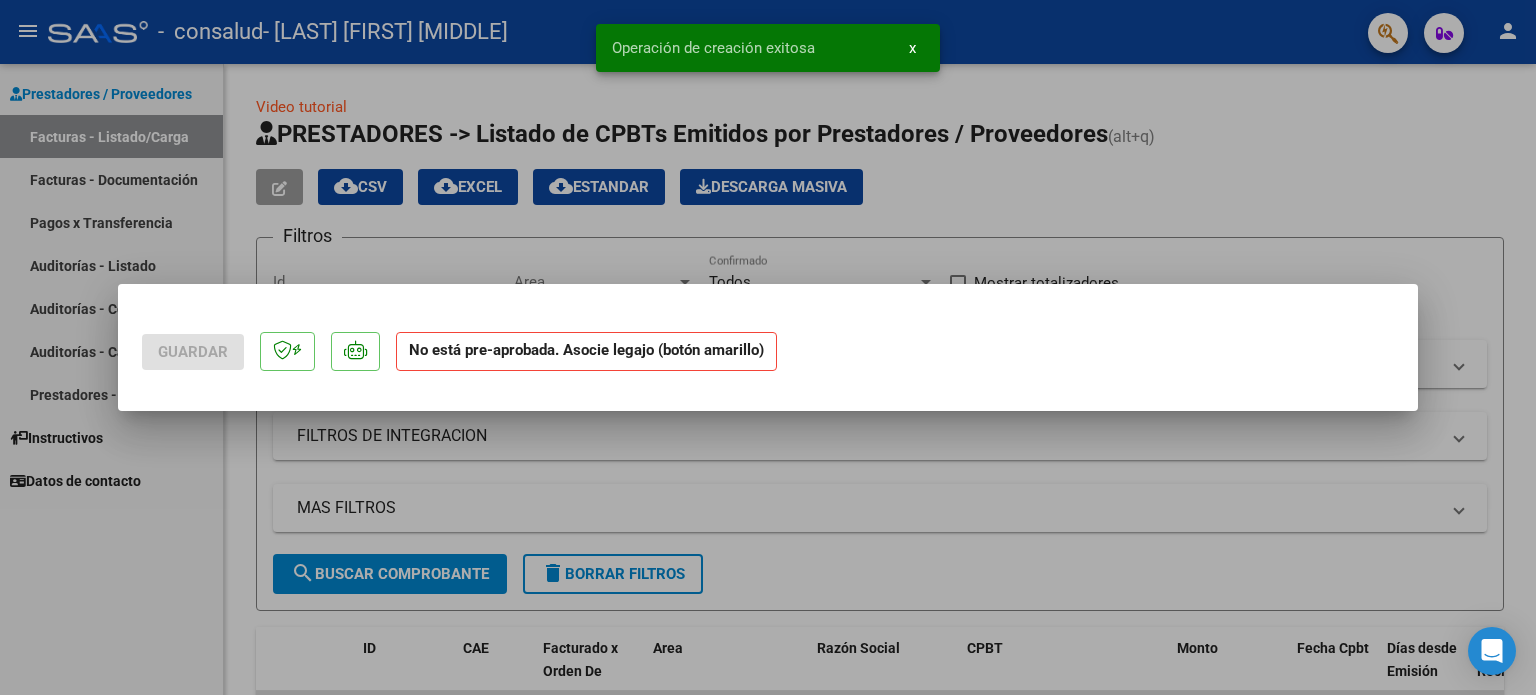 scroll, scrollTop: 0, scrollLeft: 0, axis: both 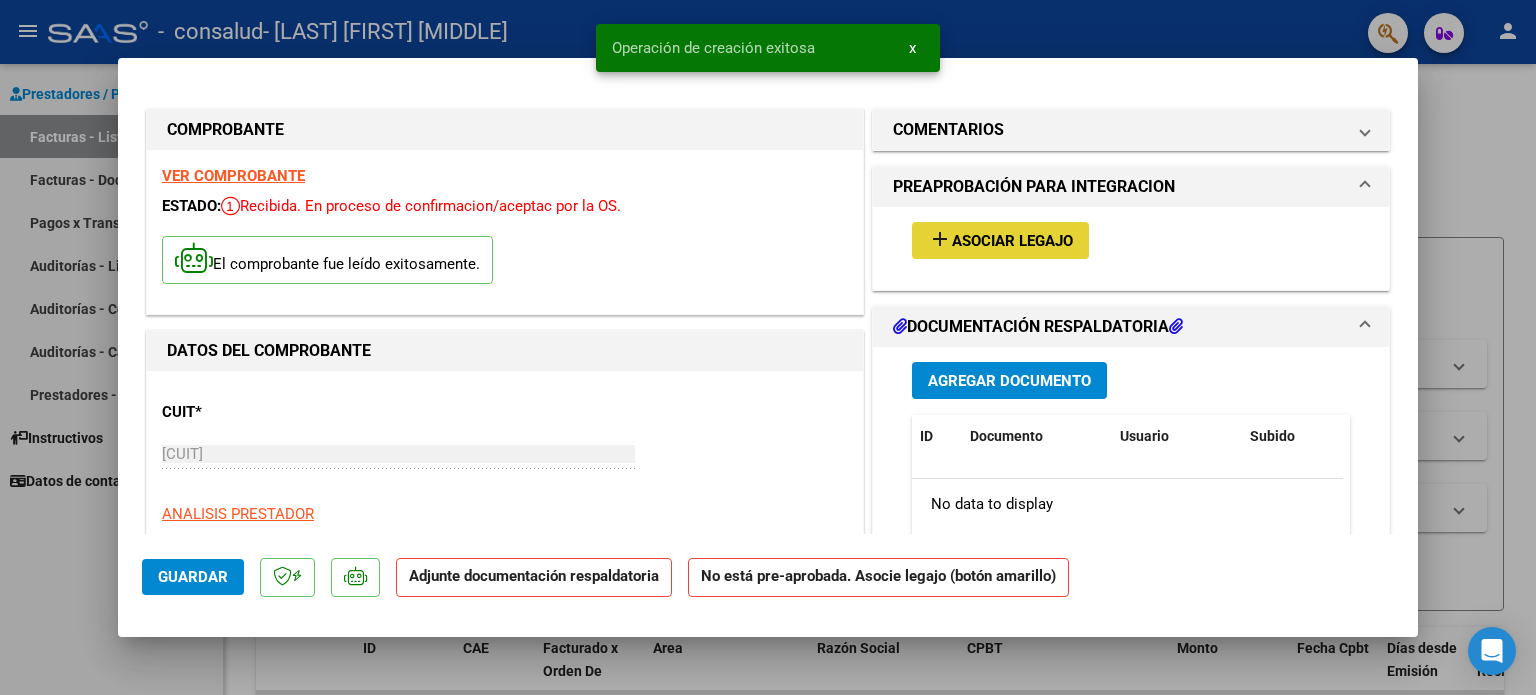 click on "add Asociar Legajo" at bounding box center (1000, 240) 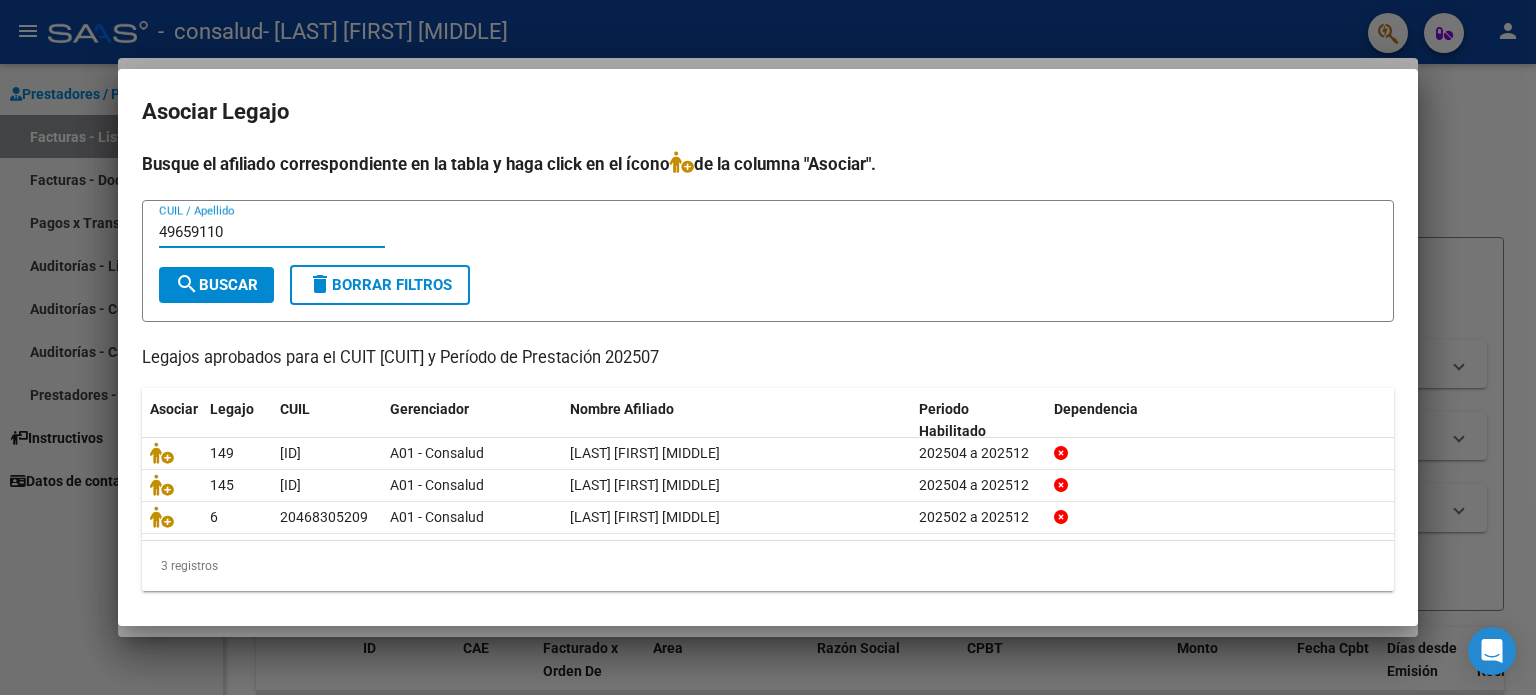 type on "49659110" 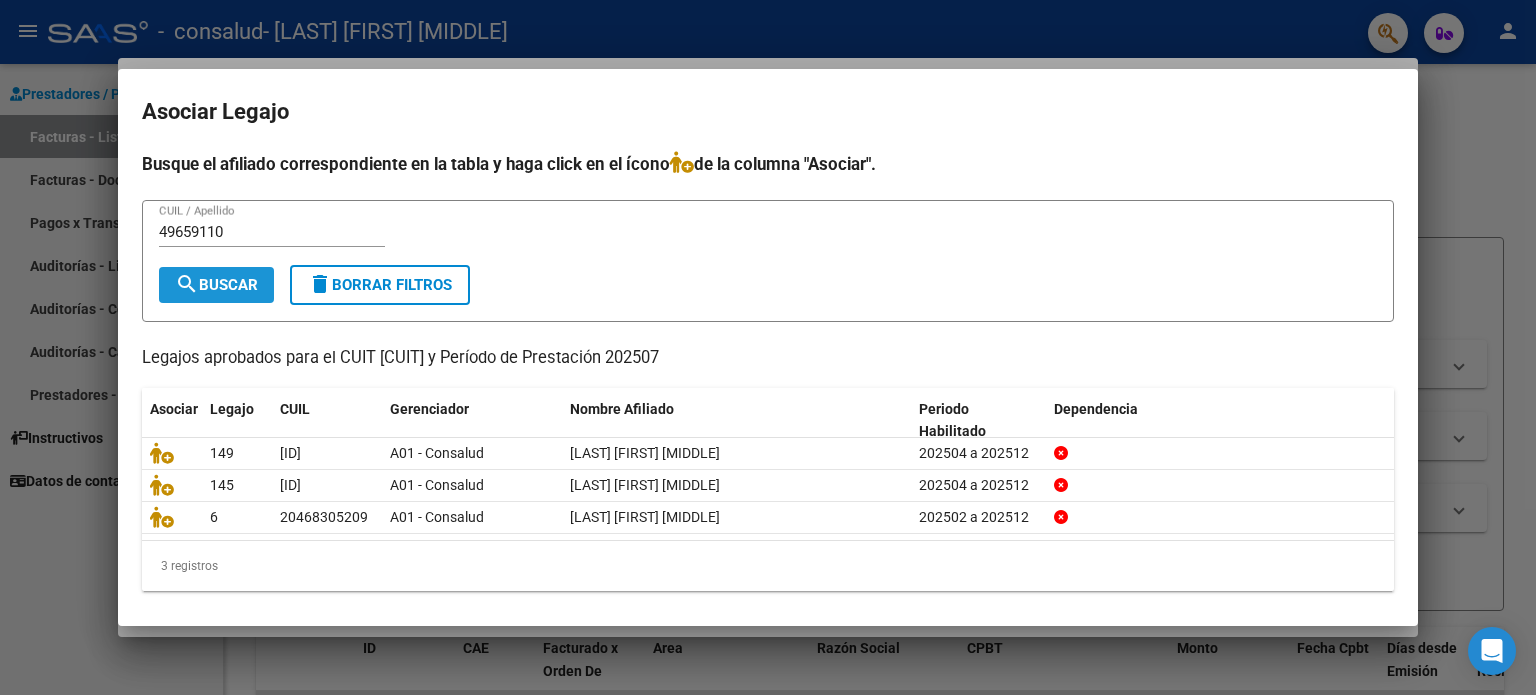click on "search  Buscar" at bounding box center (216, 285) 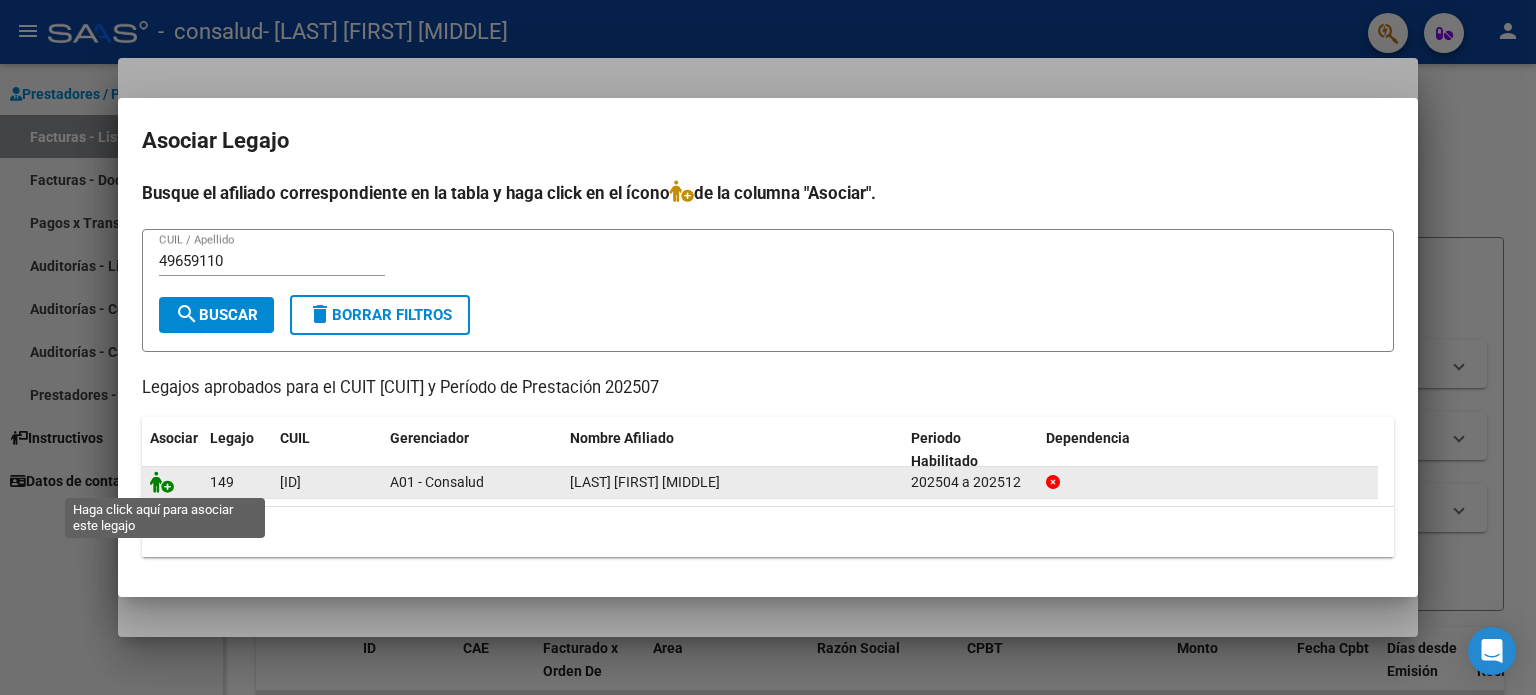 click 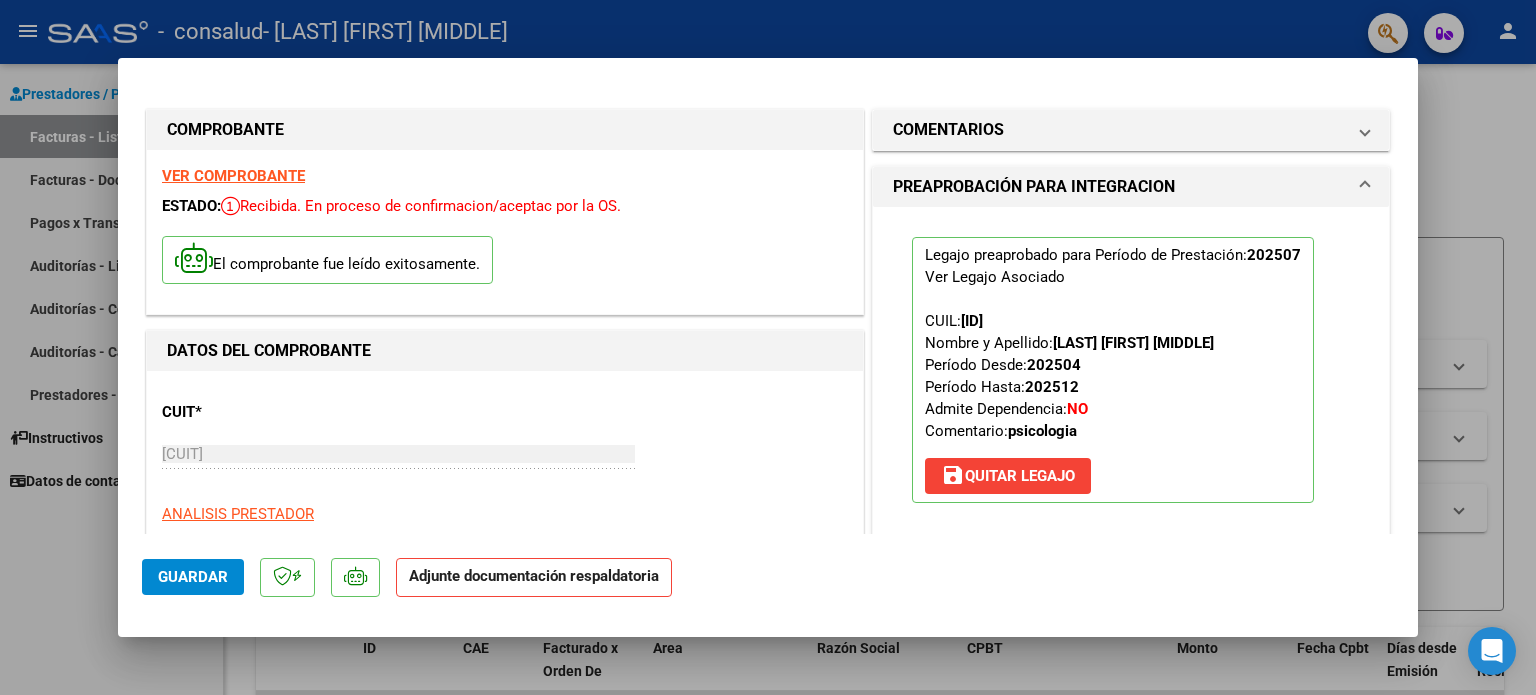 click on "Adjunte documentación respaldatoria" 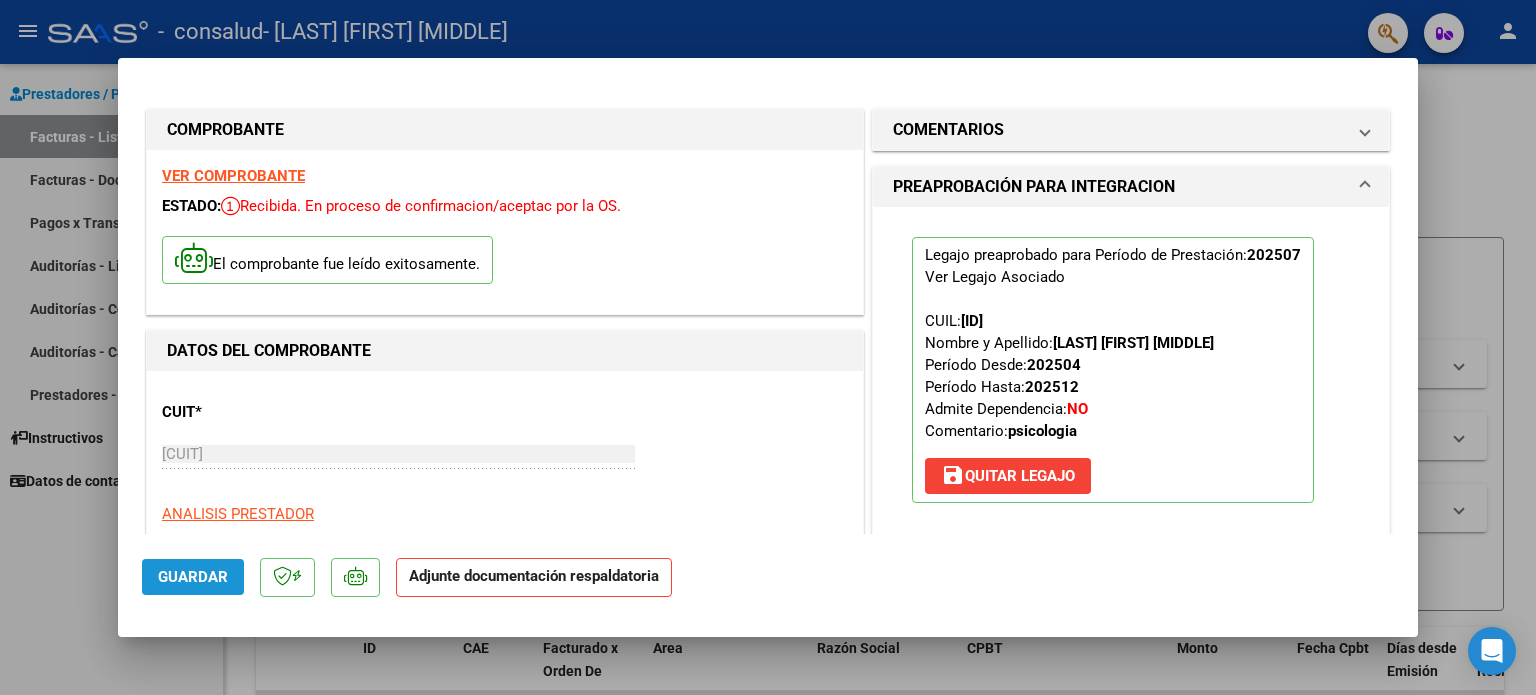 click on "Guardar" 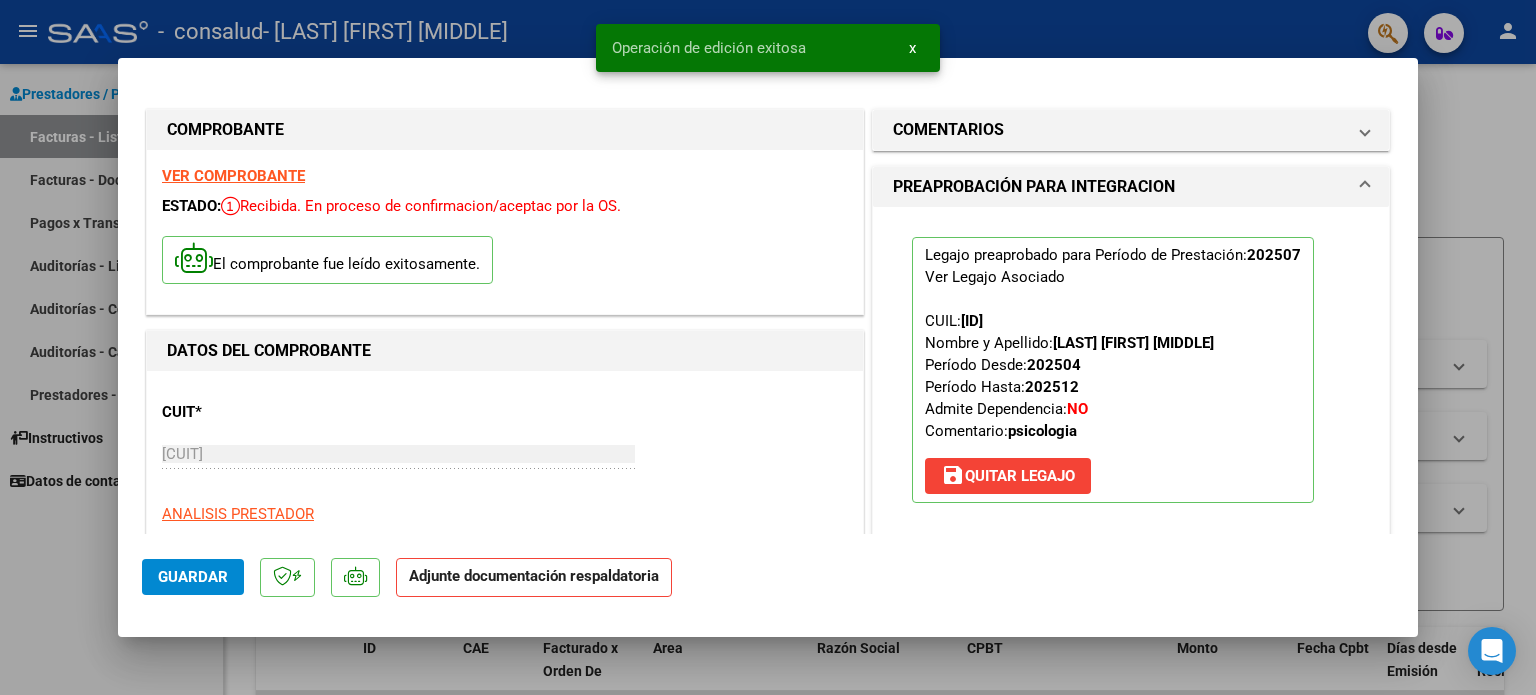 scroll, scrollTop: 395, scrollLeft: 0, axis: vertical 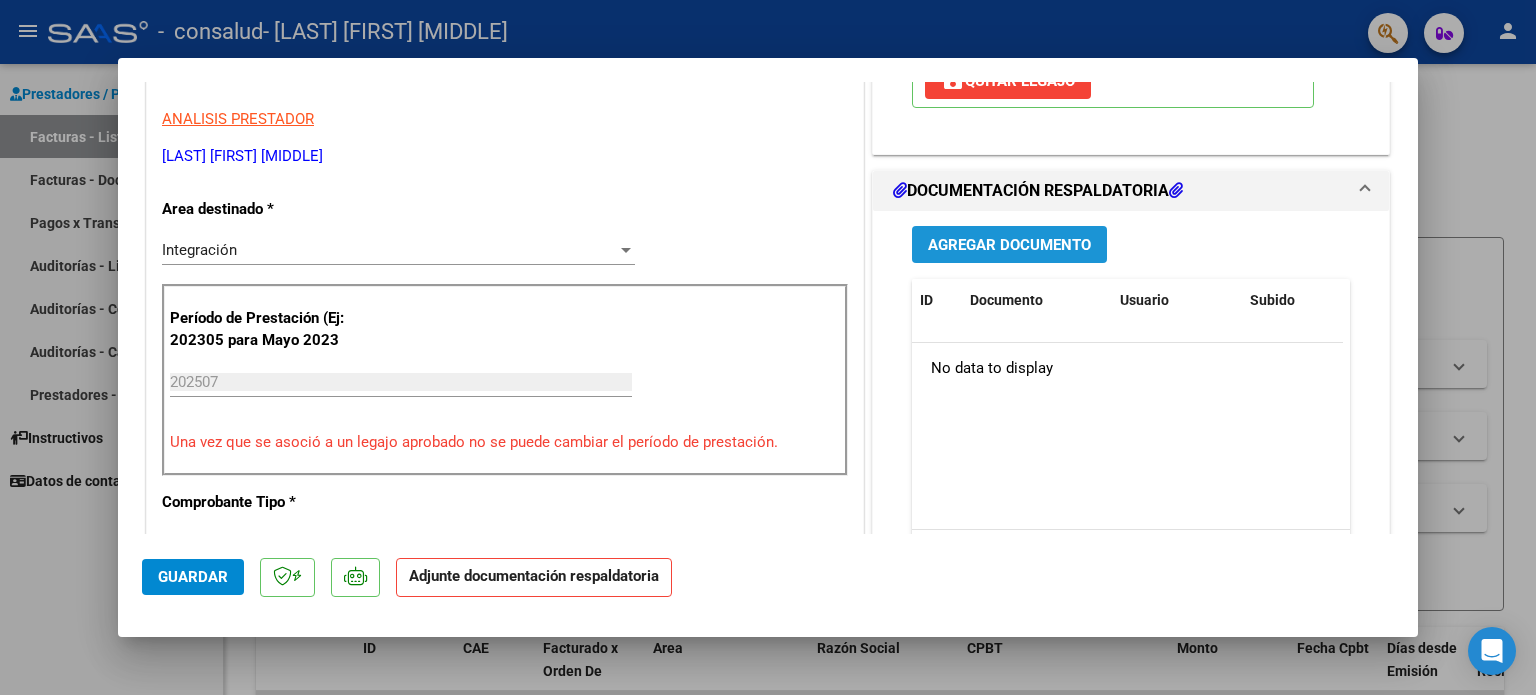 click on "Agregar Documento" at bounding box center [1009, 245] 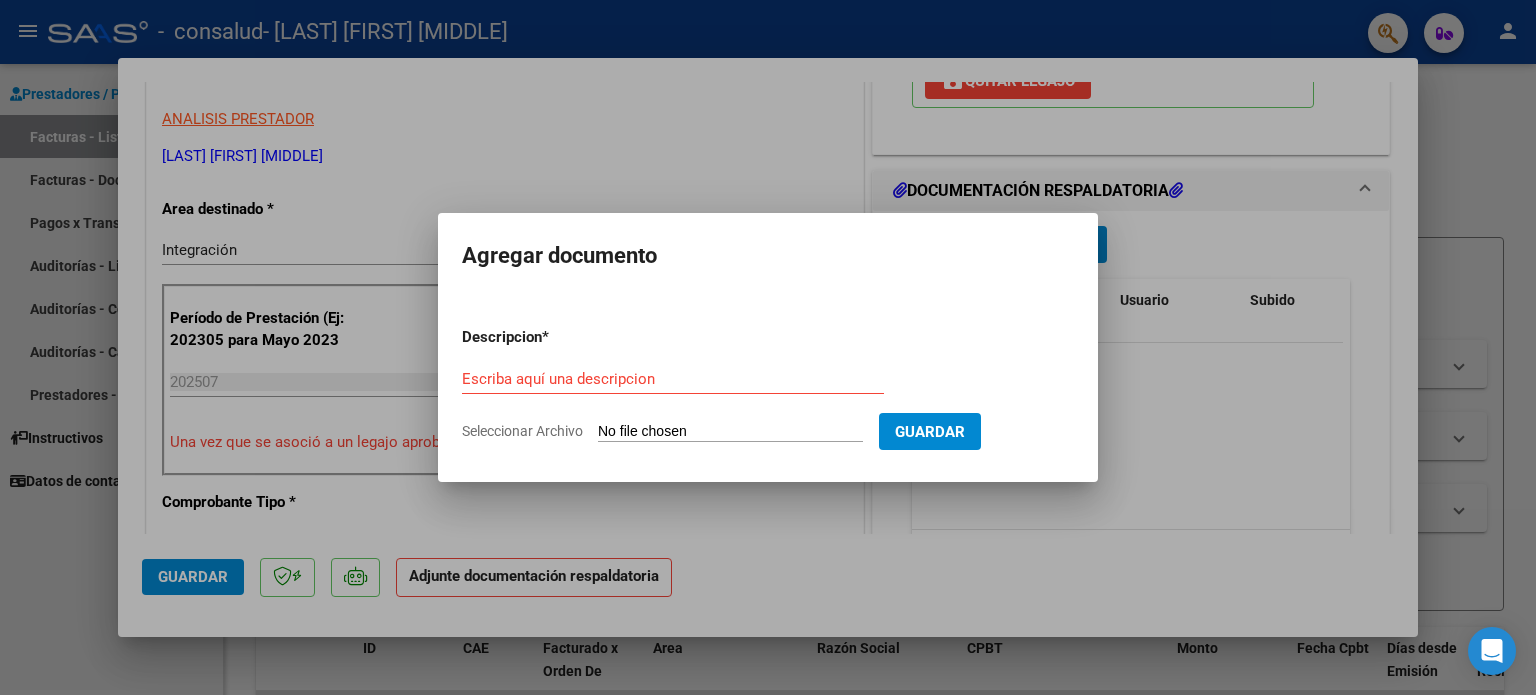 click on "Seleccionar Archivo" at bounding box center (730, 432) 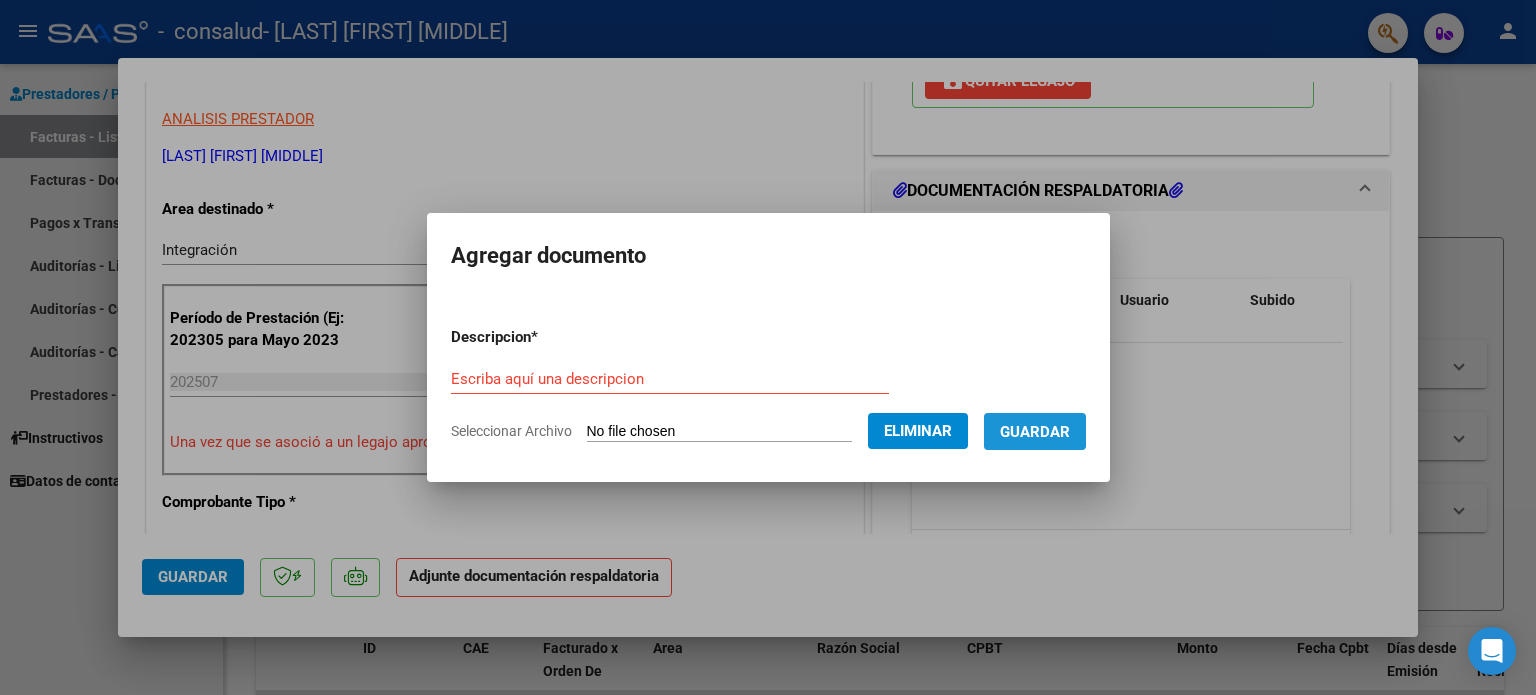 click on "Guardar" at bounding box center [1035, 432] 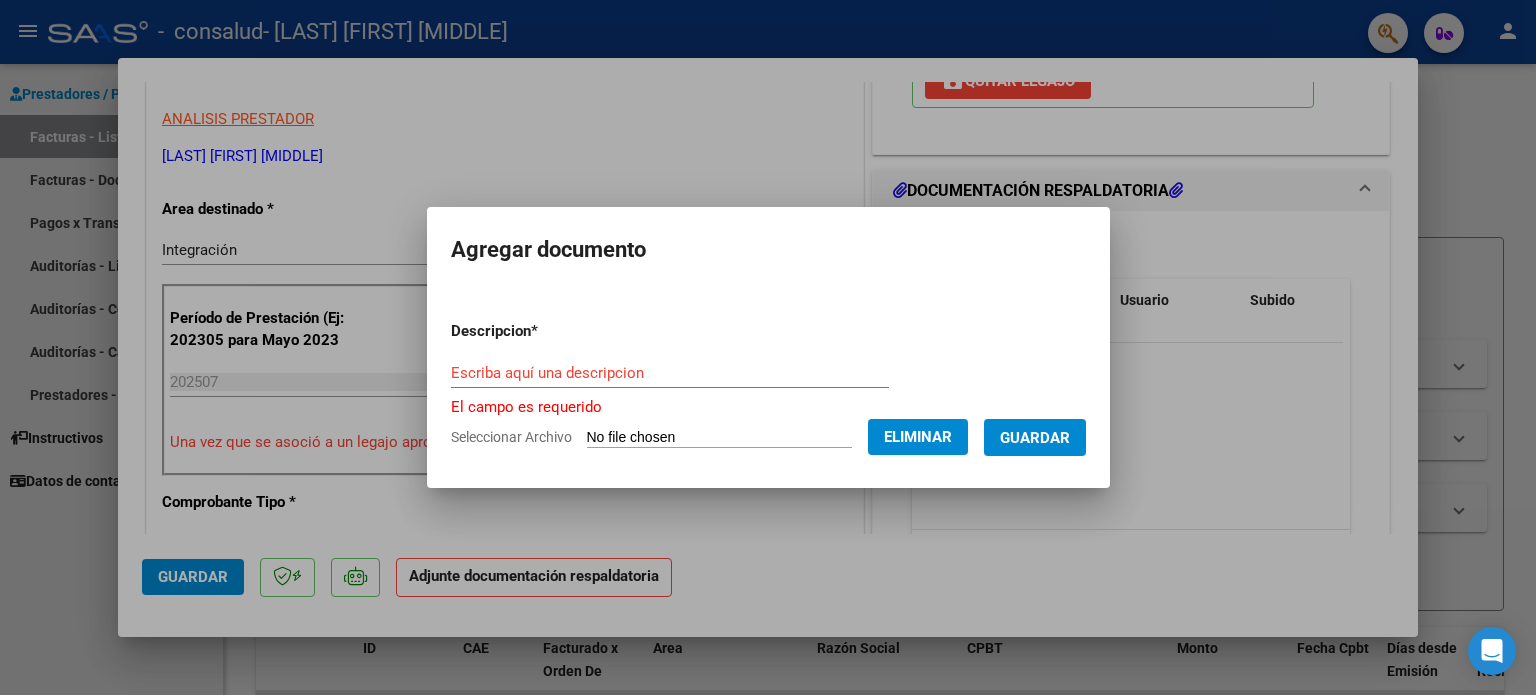 click on "Escriba aquí una descripcion" at bounding box center [670, 373] 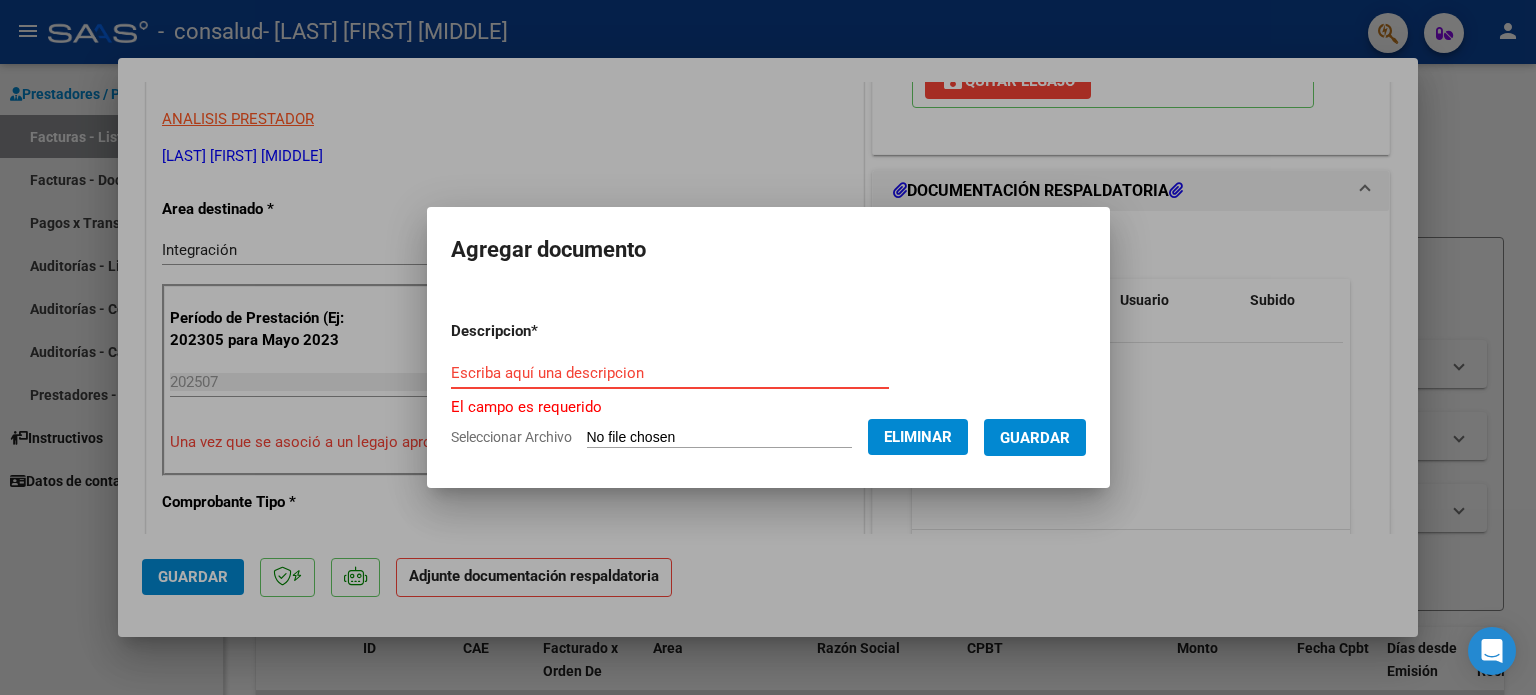 click on "Escriba aquí una descripcion" at bounding box center (670, 373) 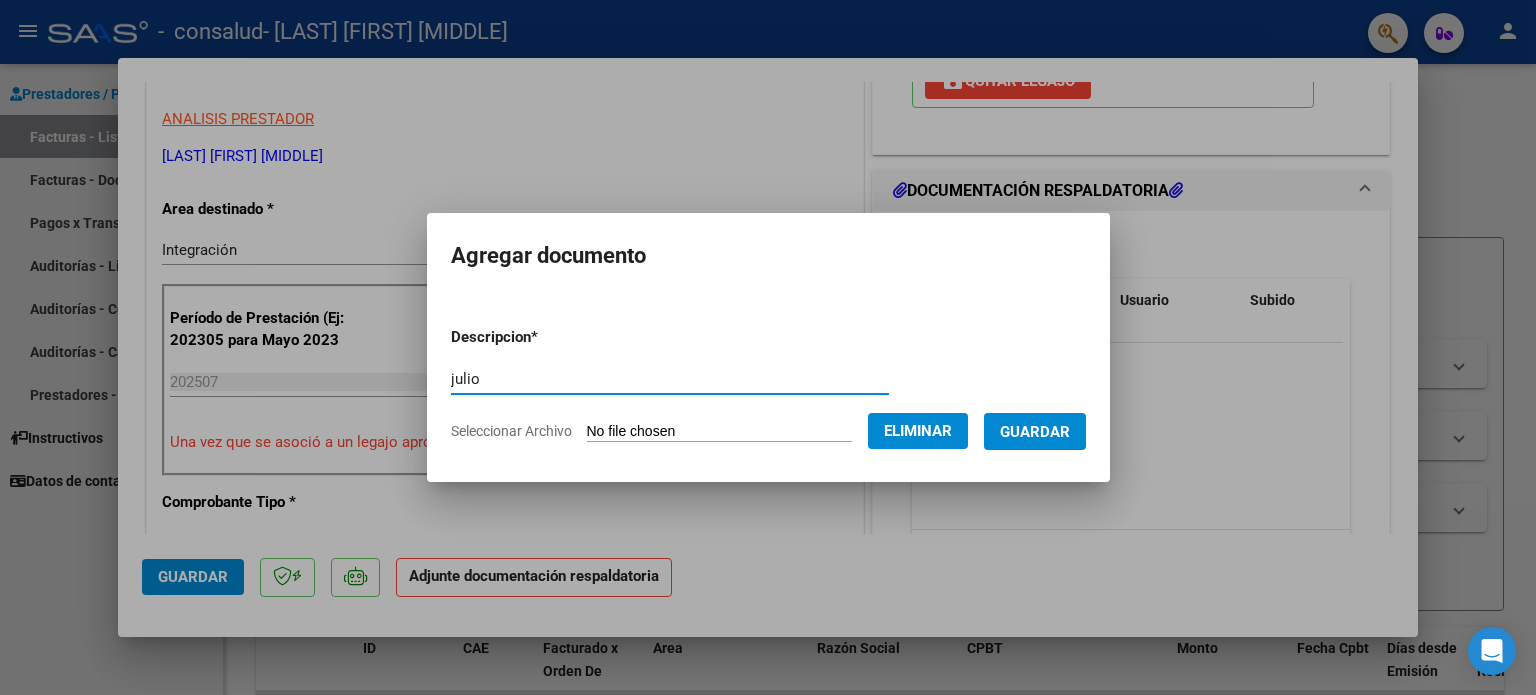 type on "julio" 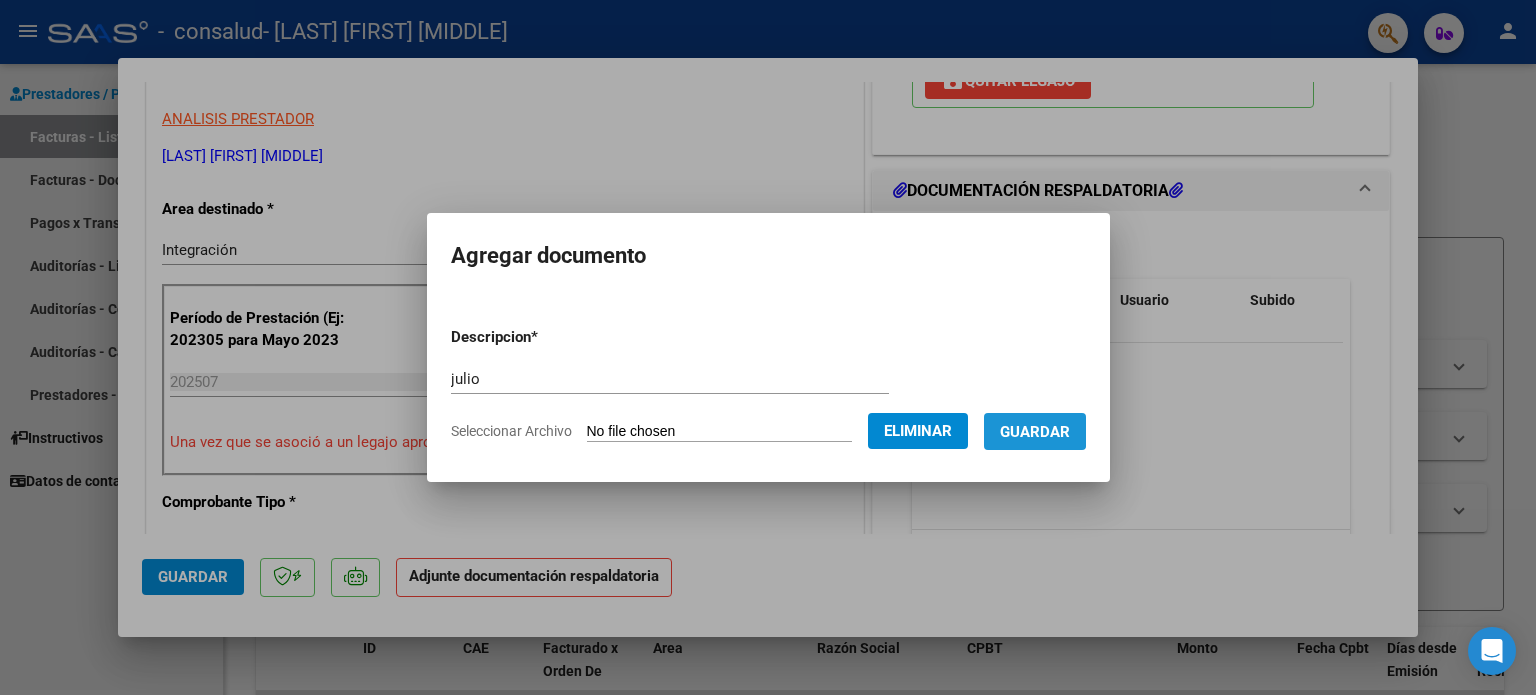 click on "Guardar" at bounding box center (1035, 432) 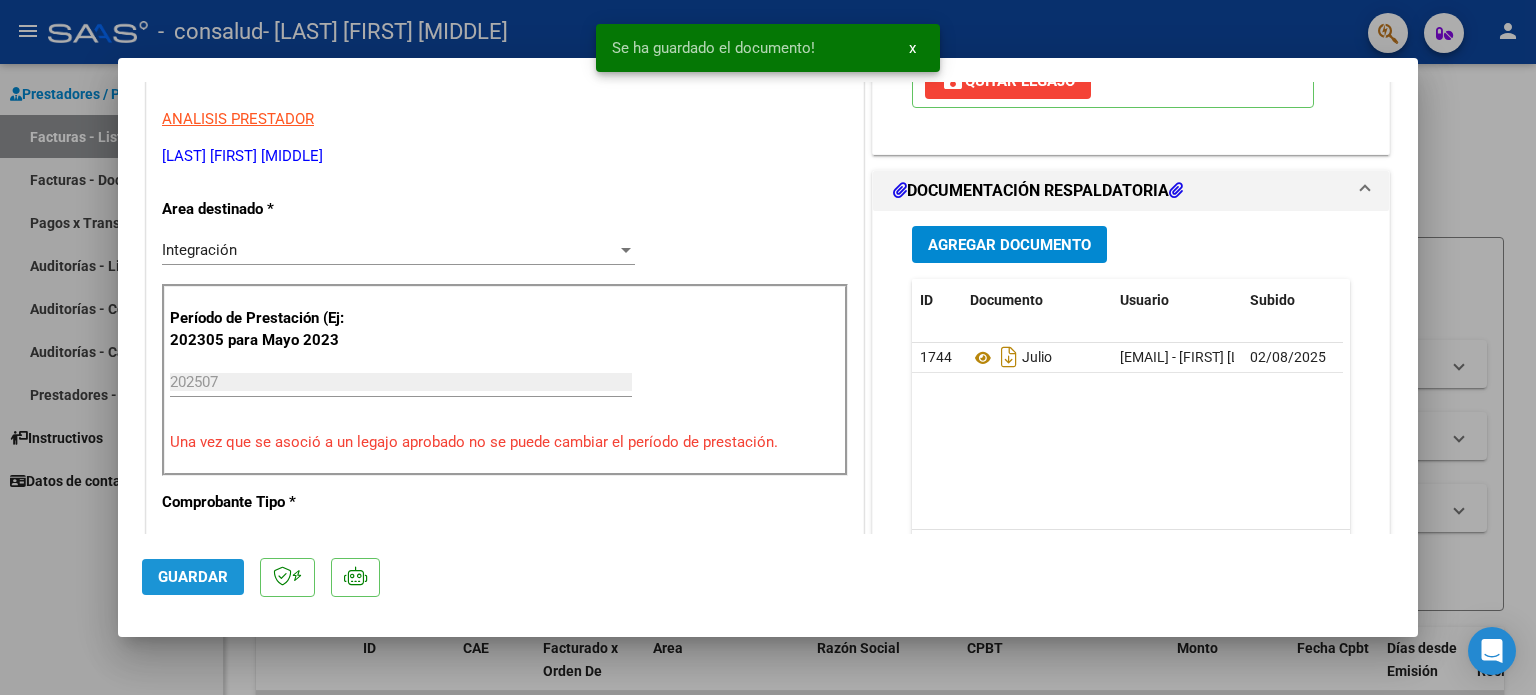 click on "Guardar" 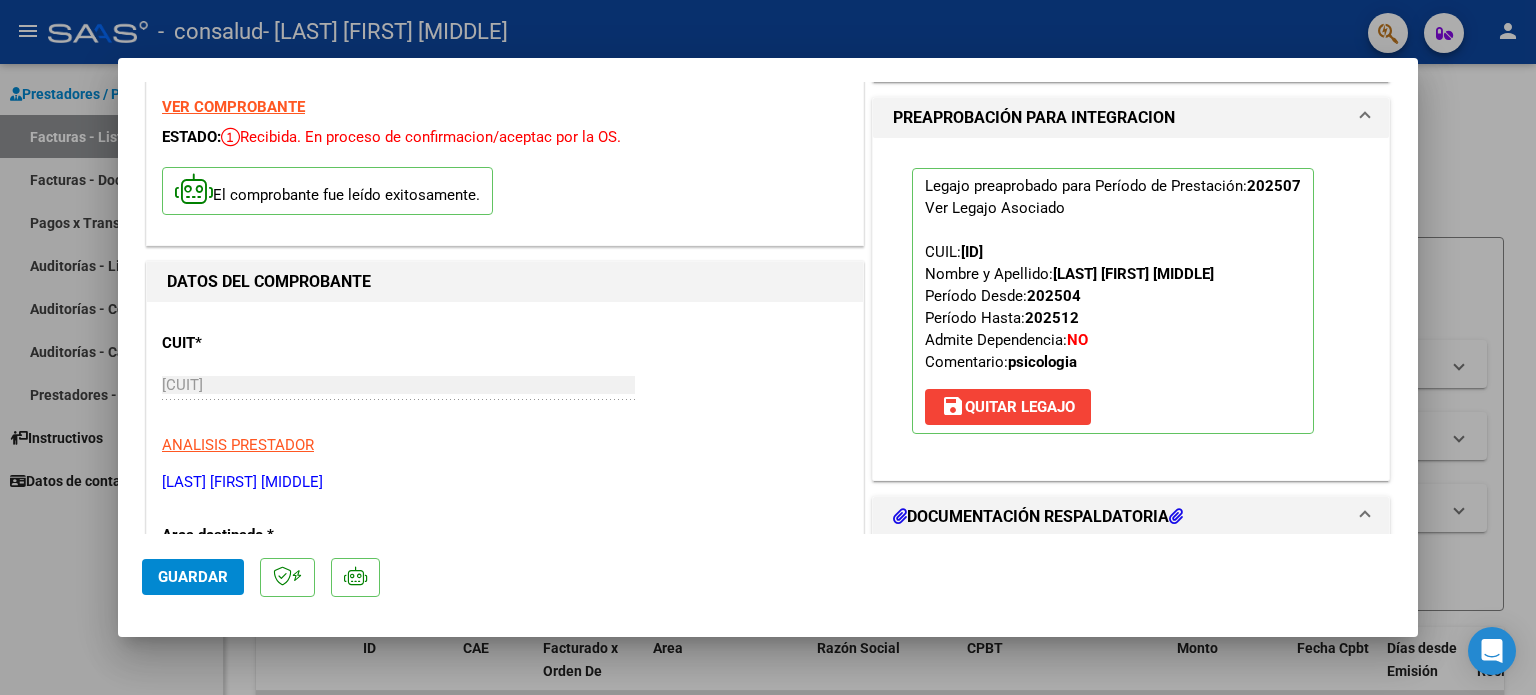scroll, scrollTop: 0, scrollLeft: 0, axis: both 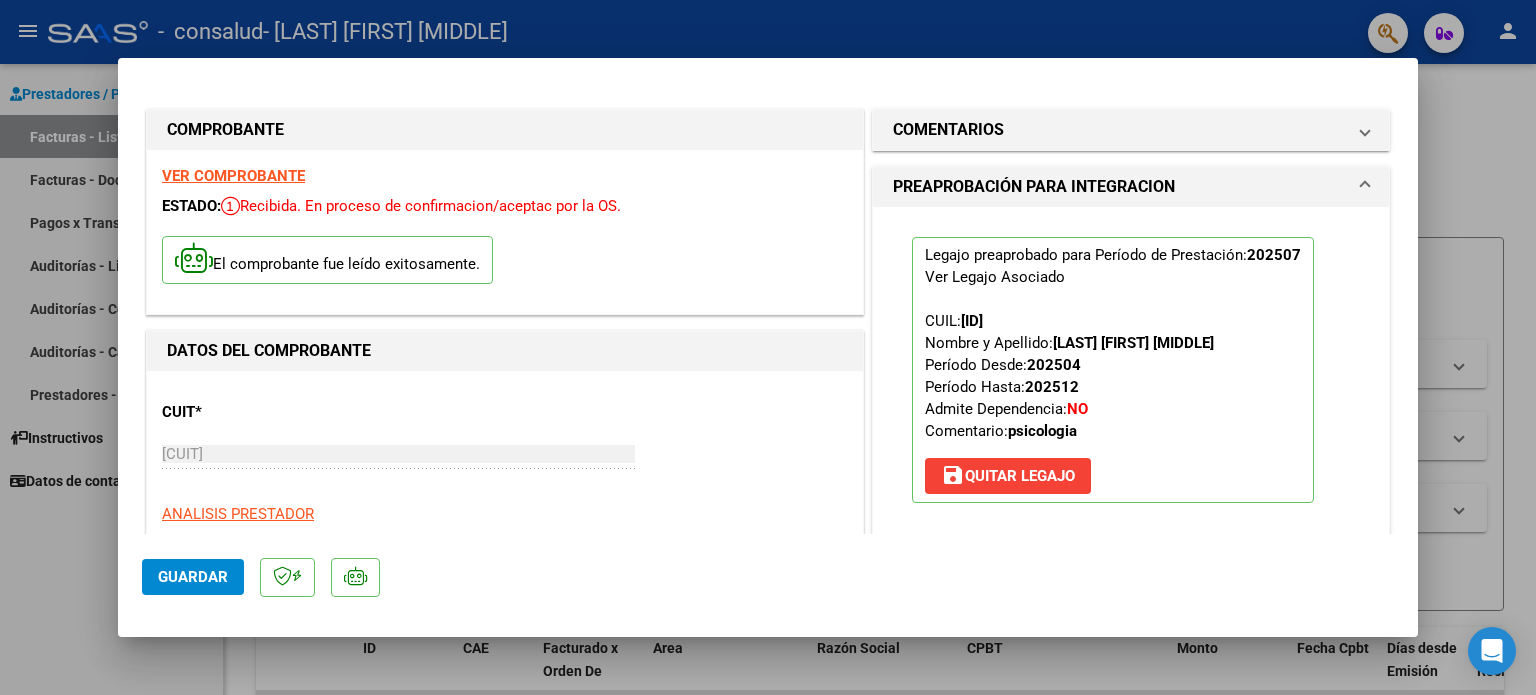 click at bounding box center (768, 347) 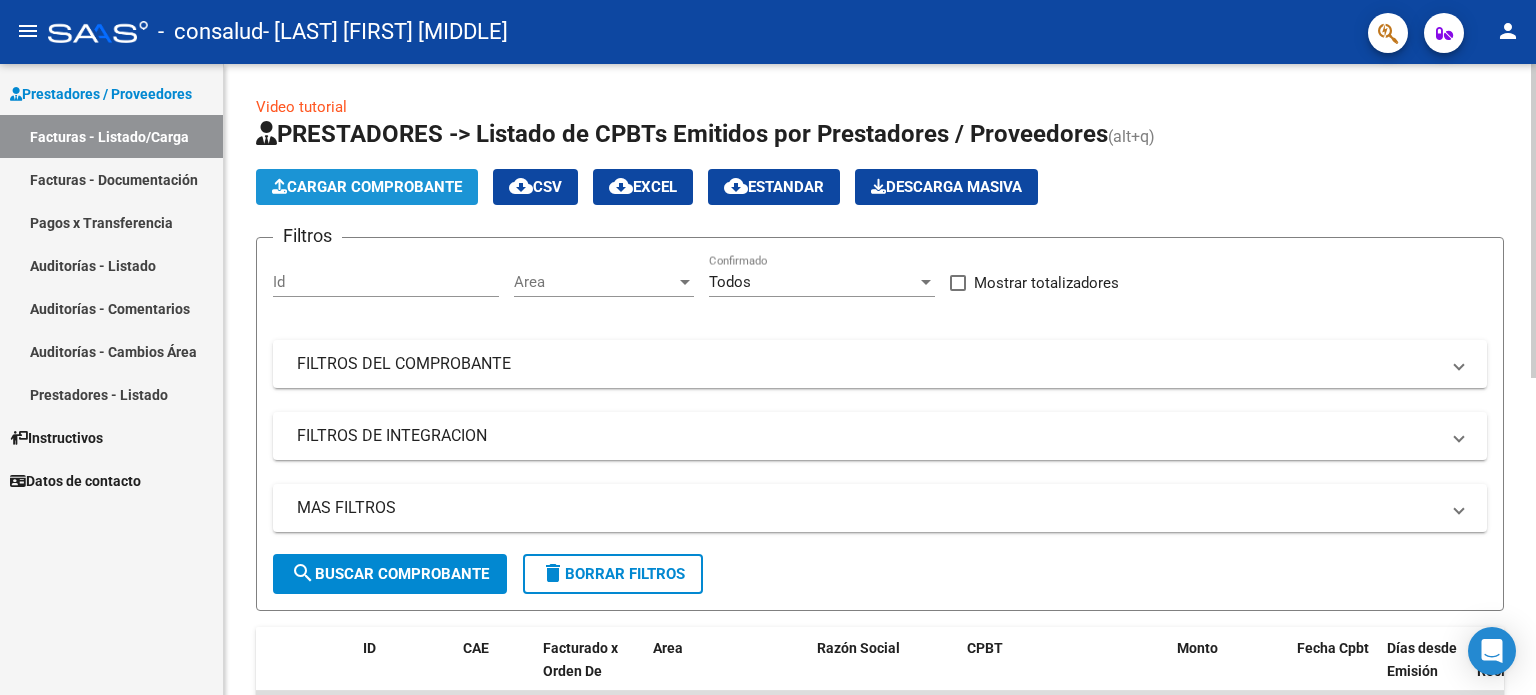 click on "Cargar Comprobante" 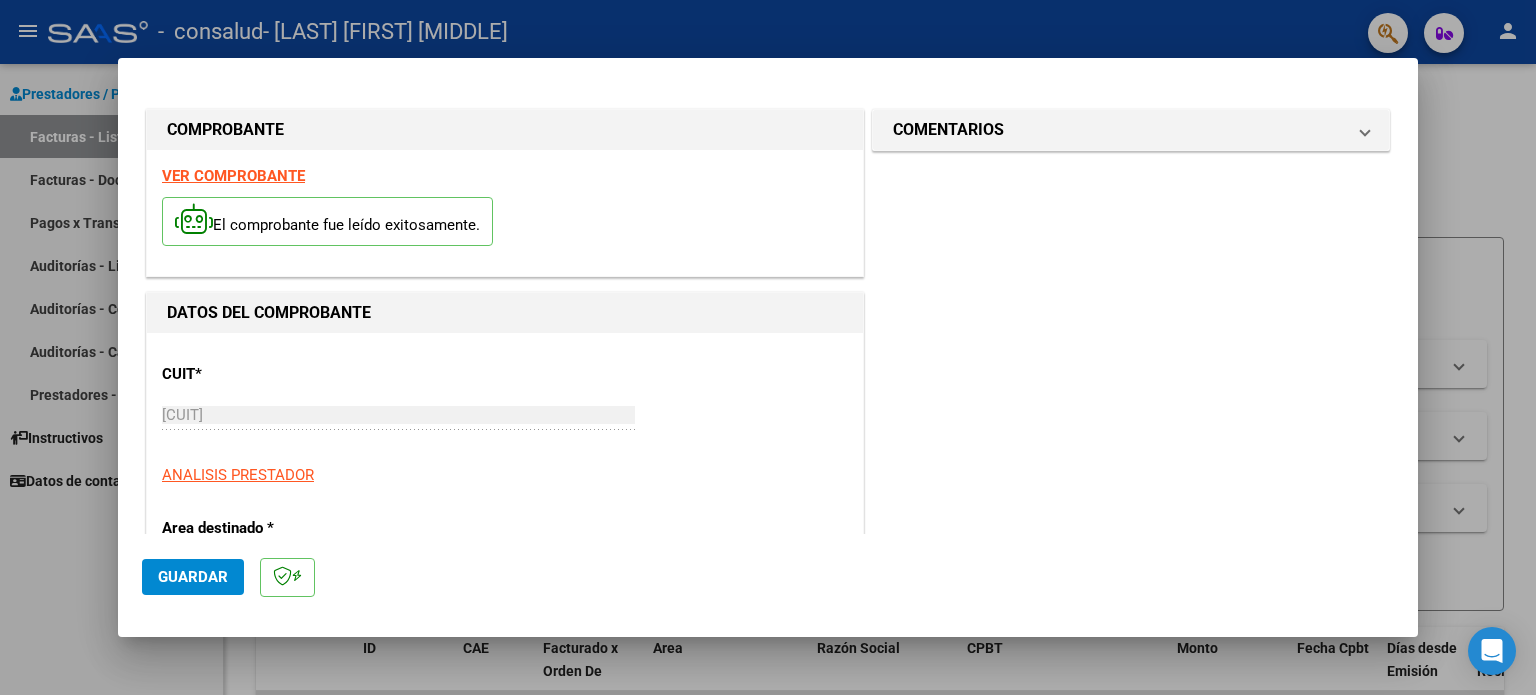 scroll, scrollTop: 395, scrollLeft: 0, axis: vertical 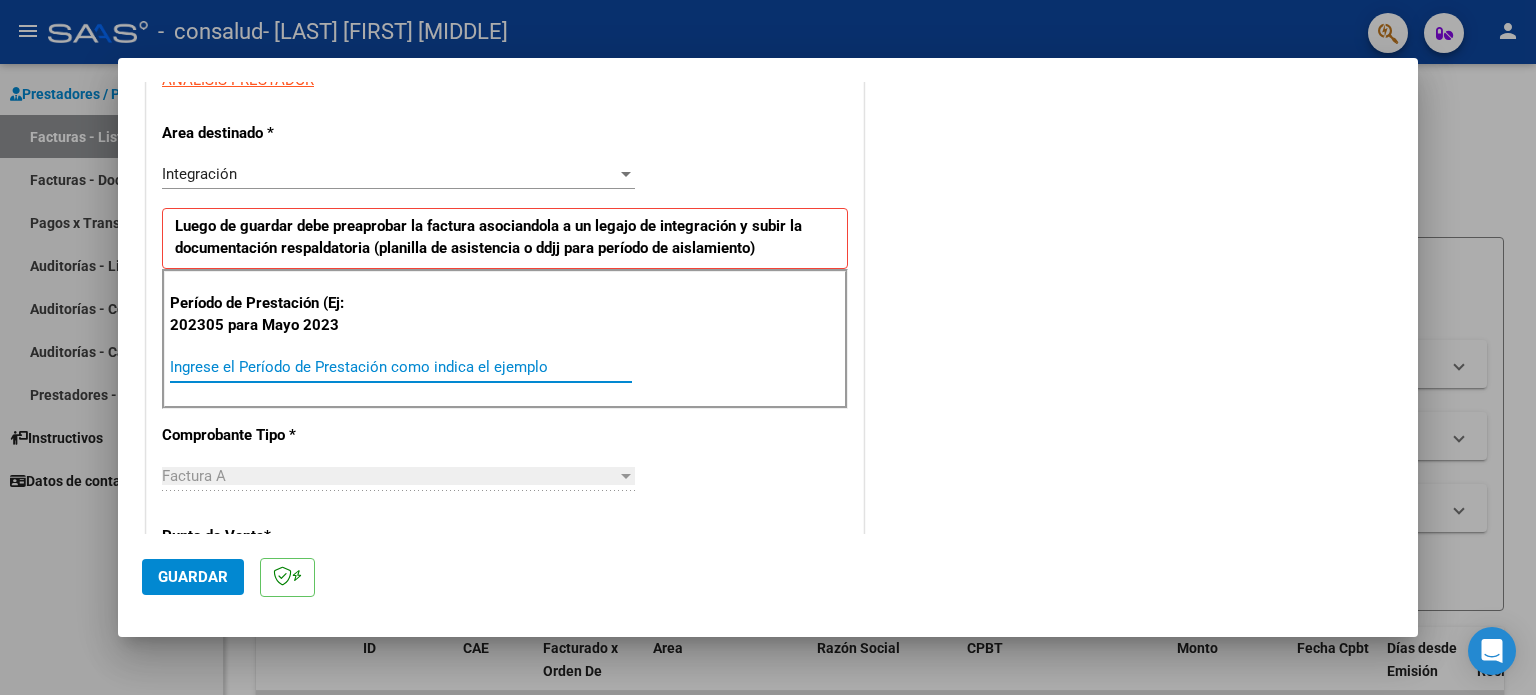 click on "Ingrese el Período de Prestación como indica el ejemplo" at bounding box center [401, 367] 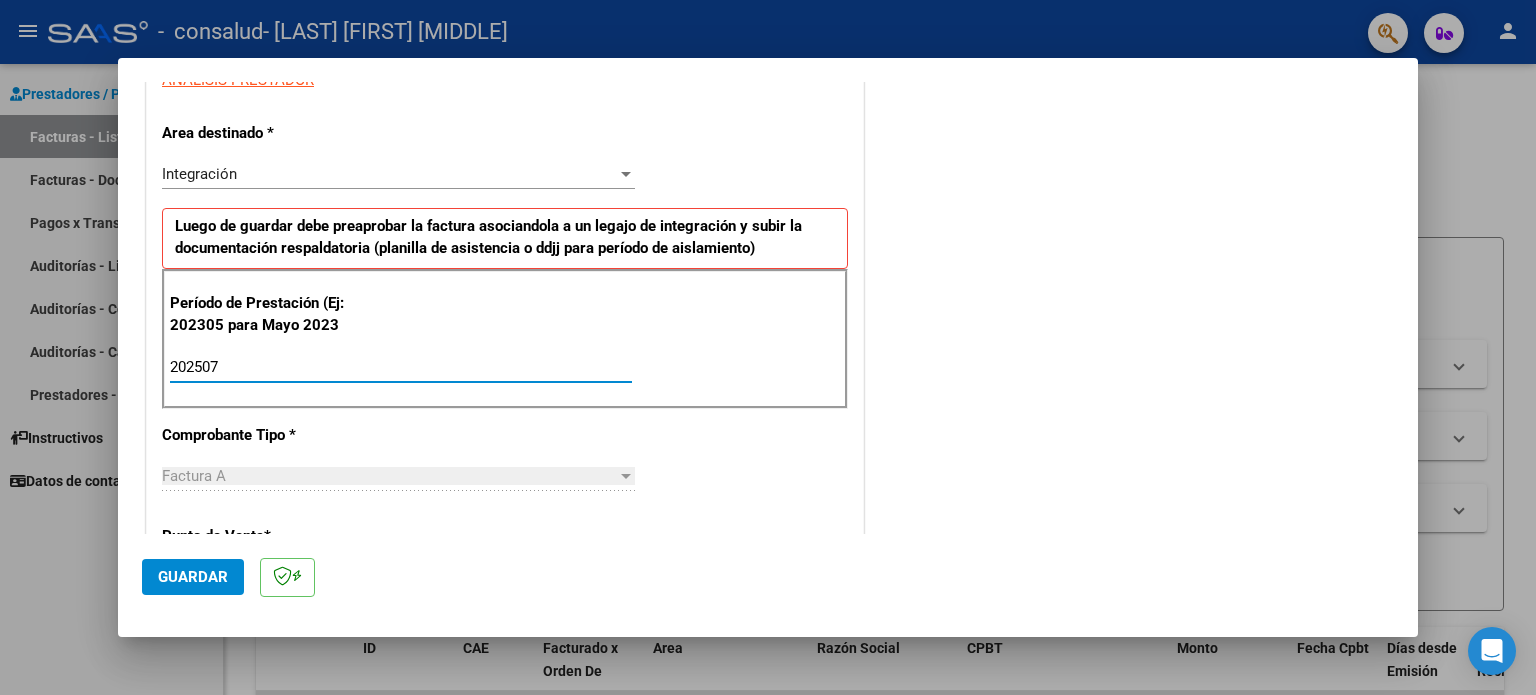 type on "202507" 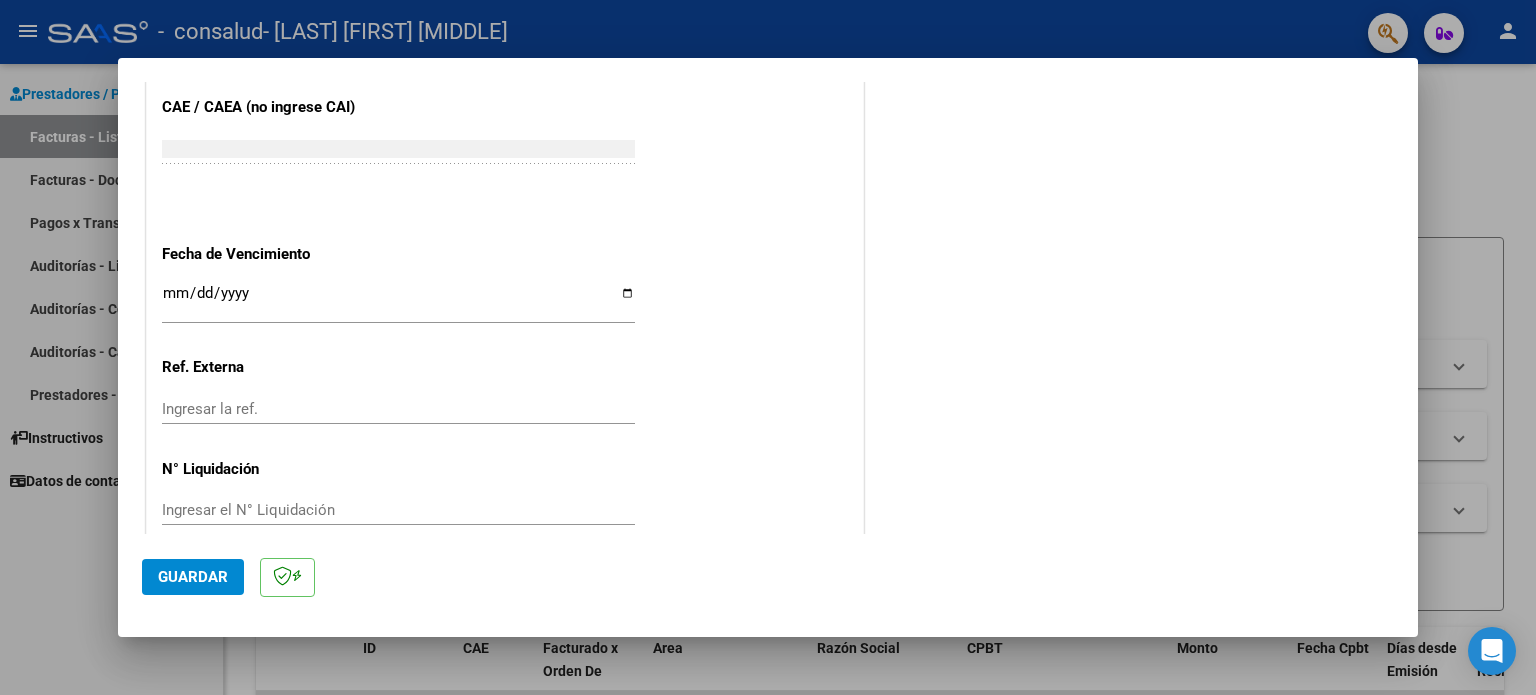 scroll, scrollTop: 1268, scrollLeft: 0, axis: vertical 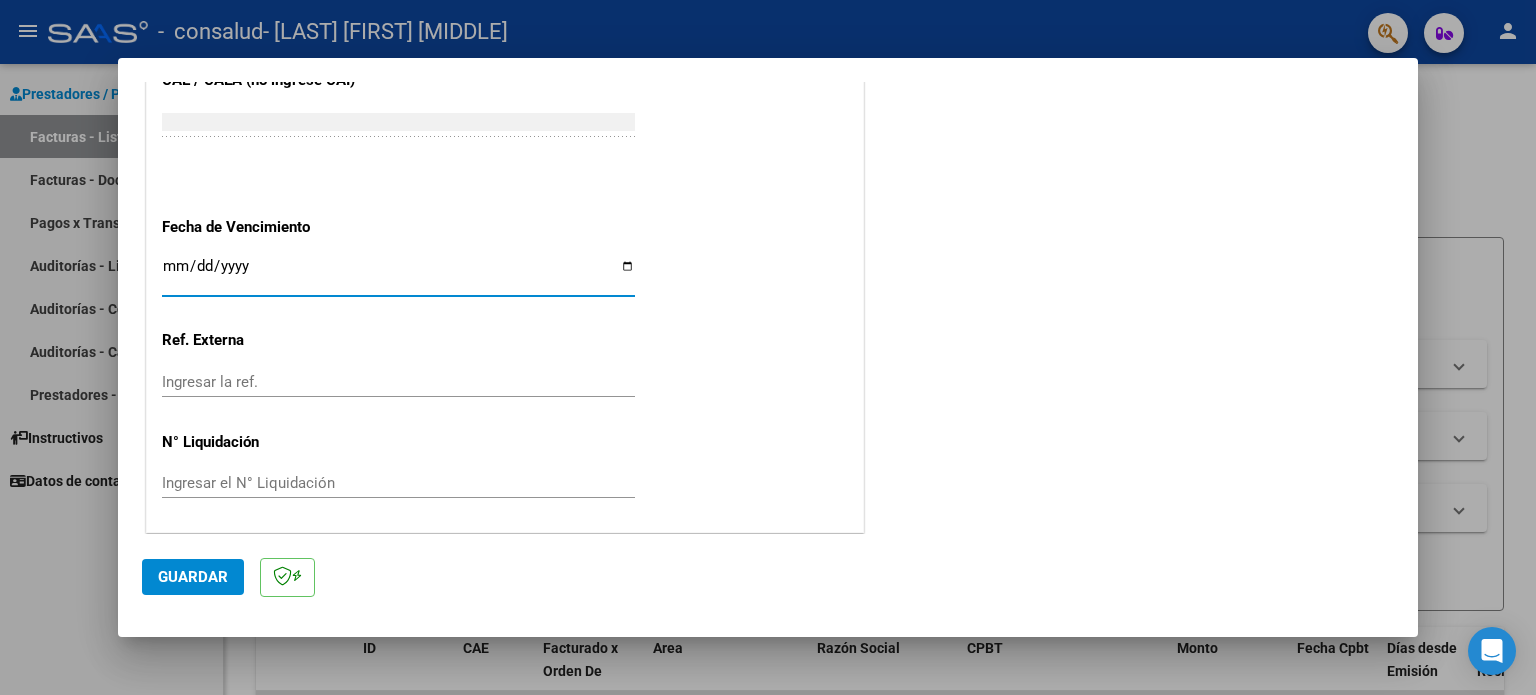 click on "Ingresar la fecha" at bounding box center [398, 274] 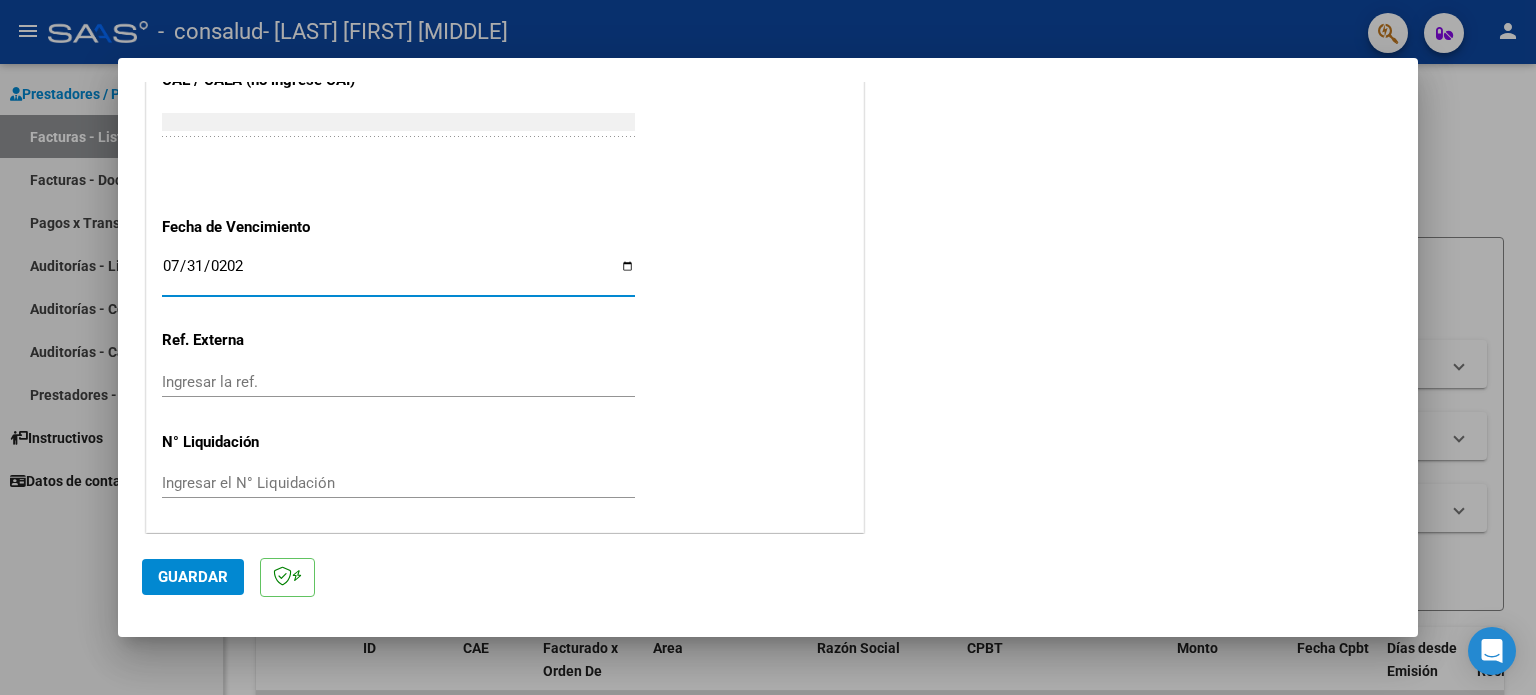 type on "2025-07-31" 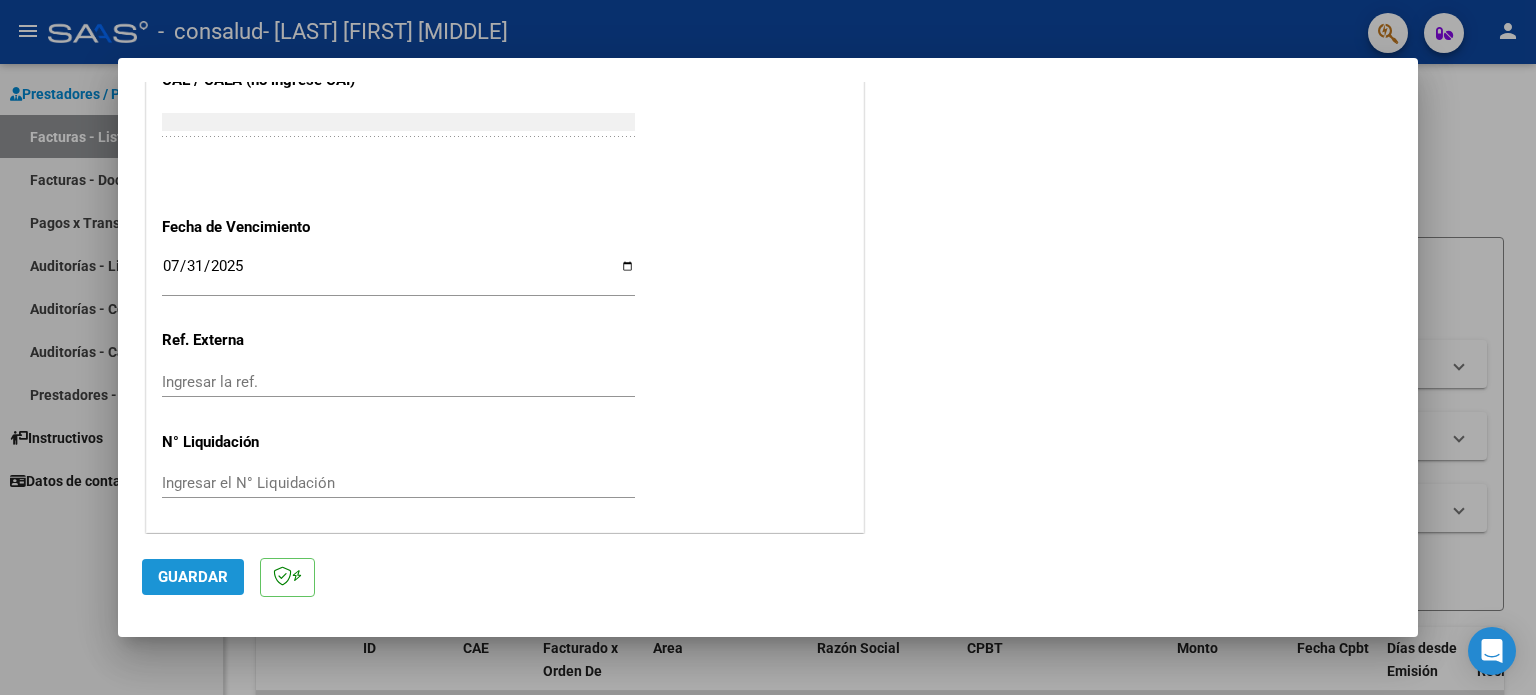 click on "Guardar" 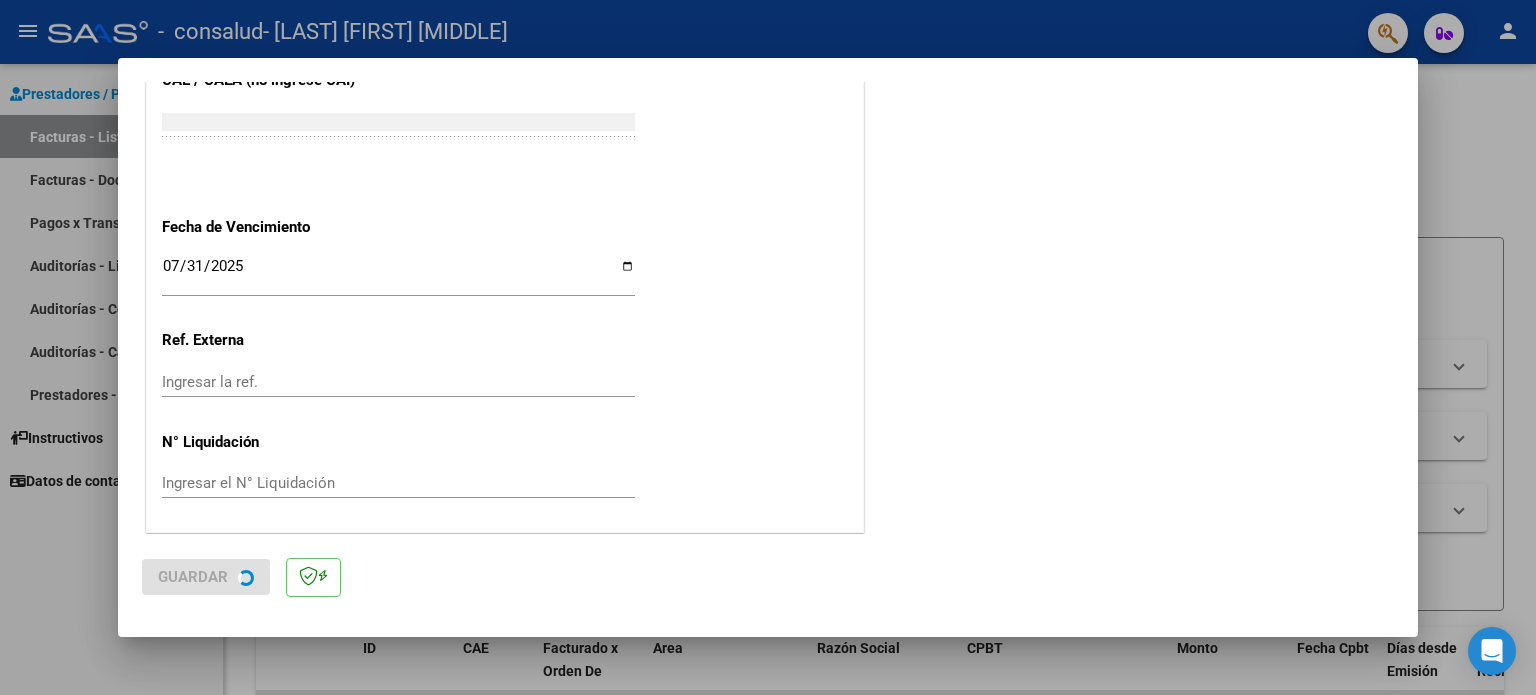 scroll, scrollTop: 0, scrollLeft: 0, axis: both 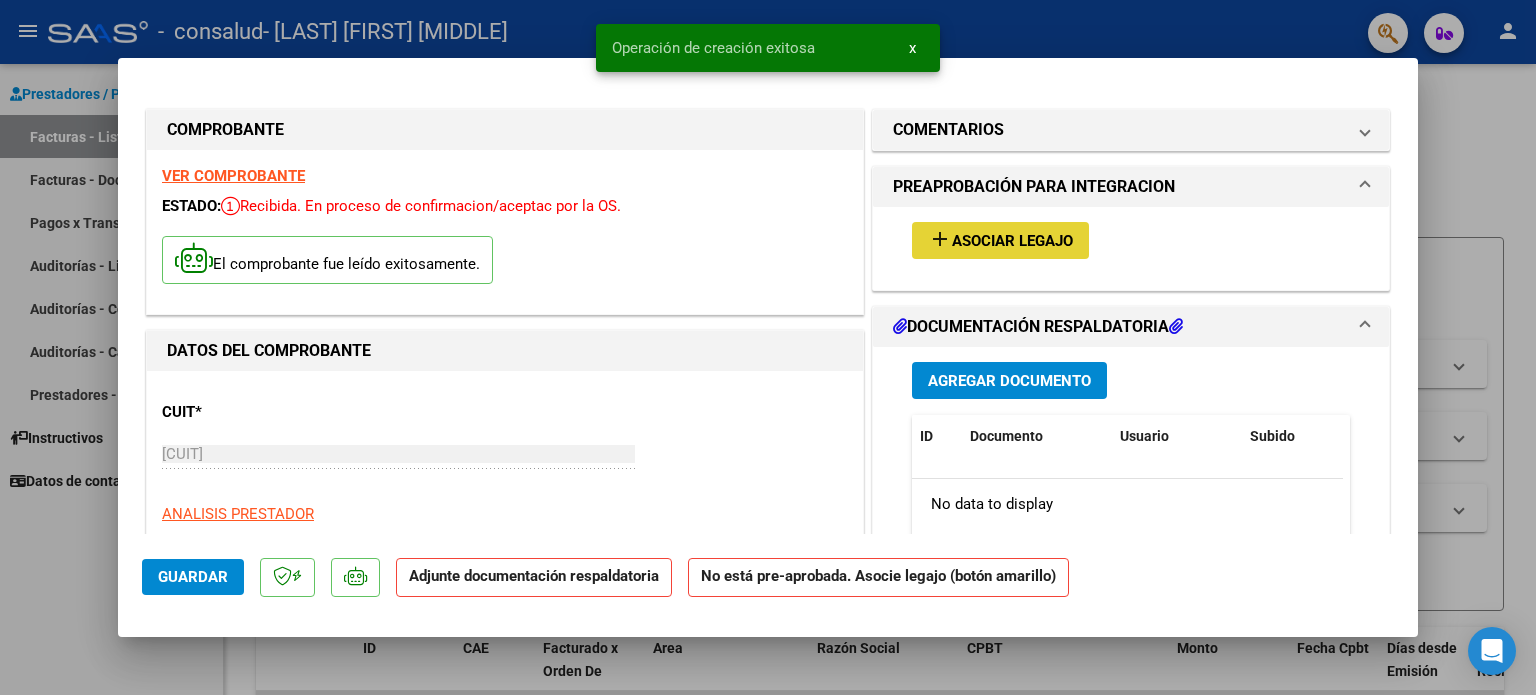 click on "Asociar Legajo" at bounding box center [1012, 241] 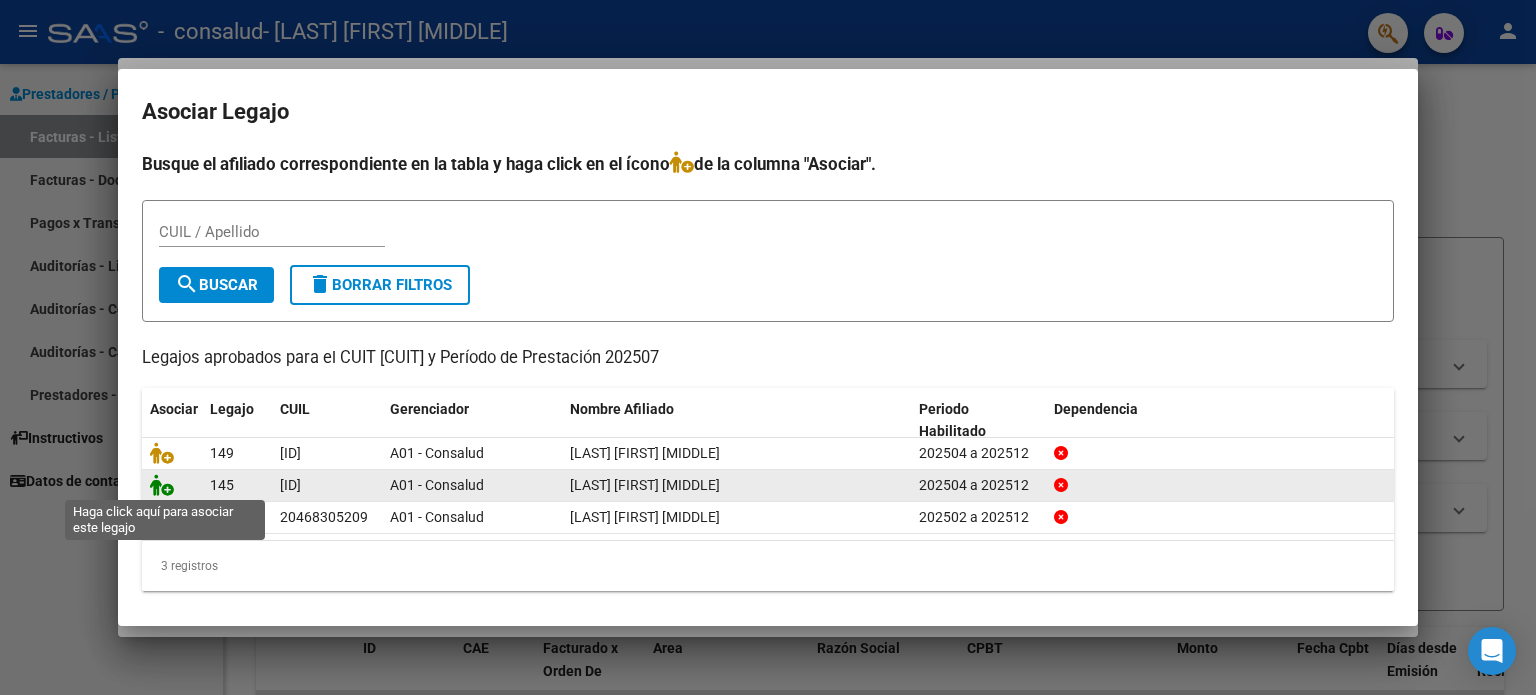 click 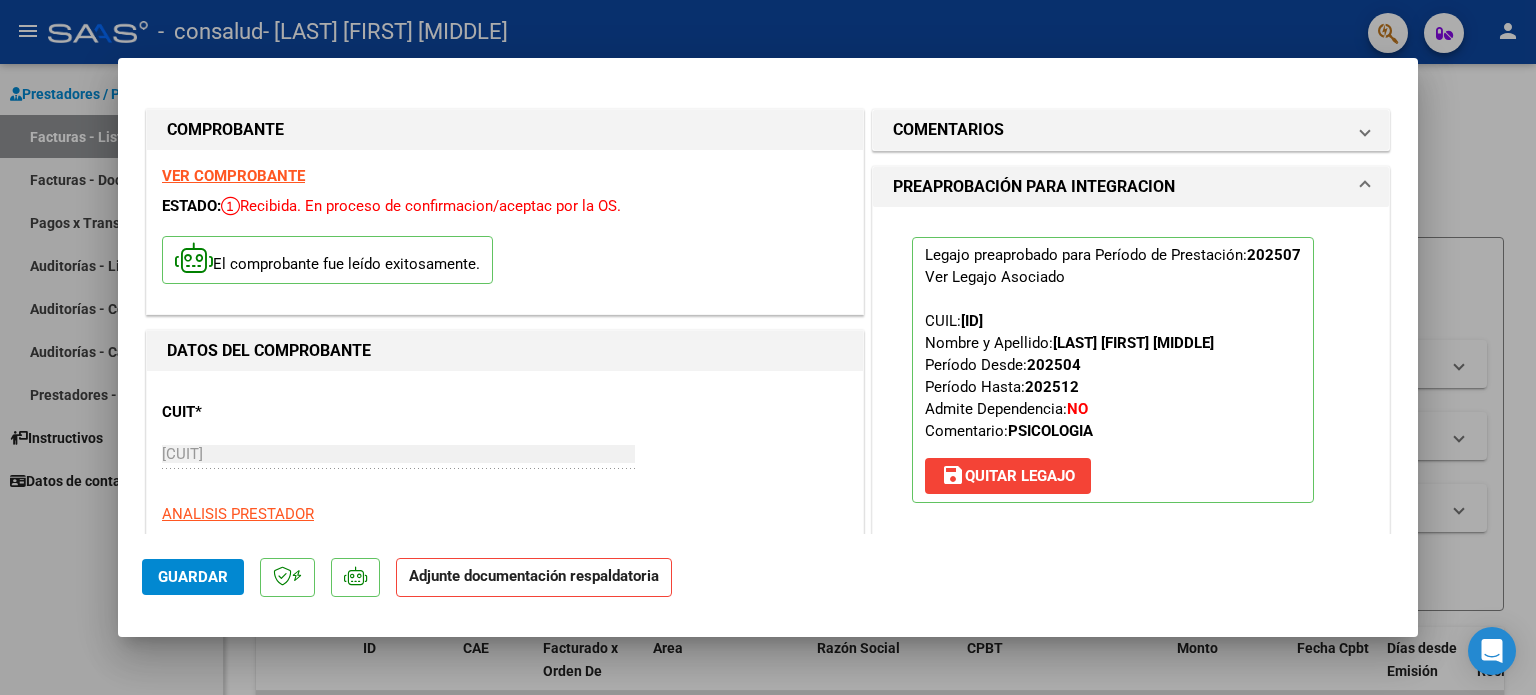 click on "Adjunte documentación respaldatoria" 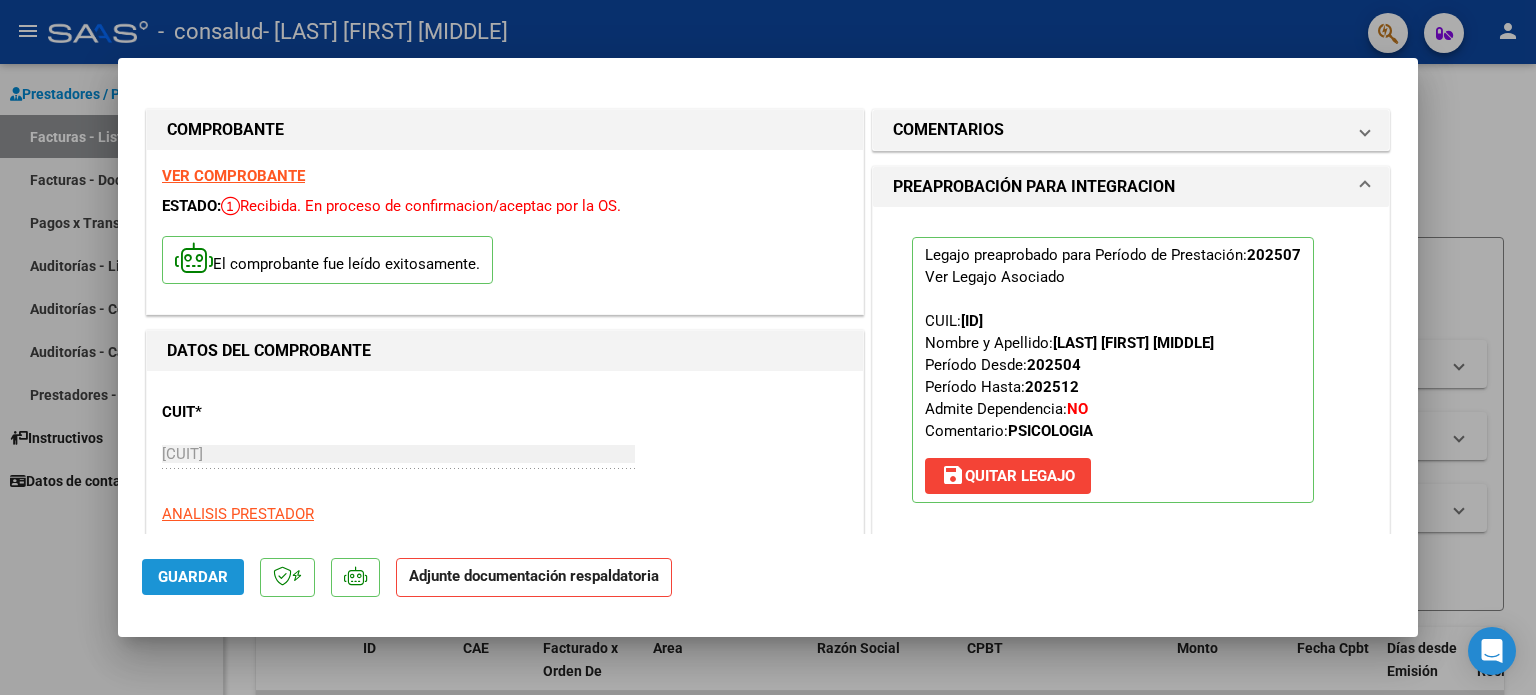 click on "Guardar" 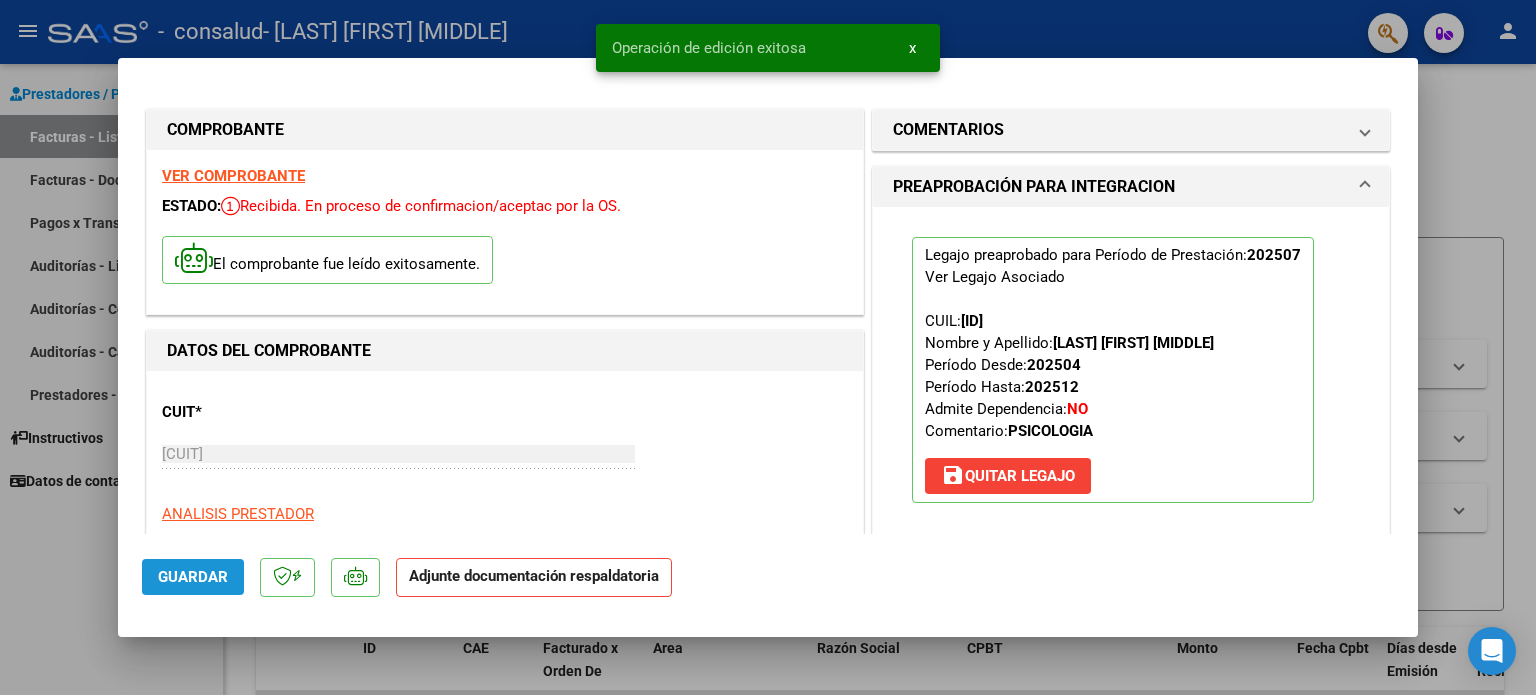 click on "Guardar" 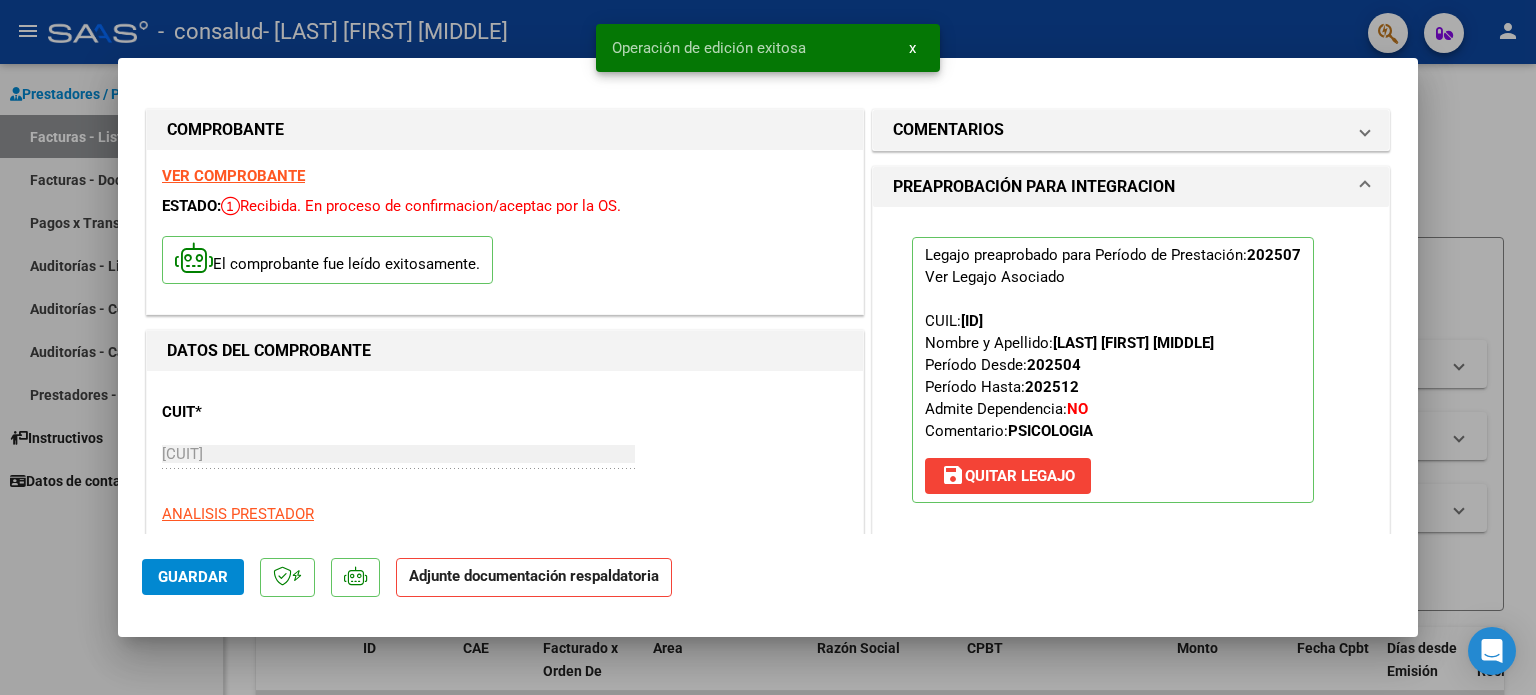 scroll, scrollTop: 395, scrollLeft: 0, axis: vertical 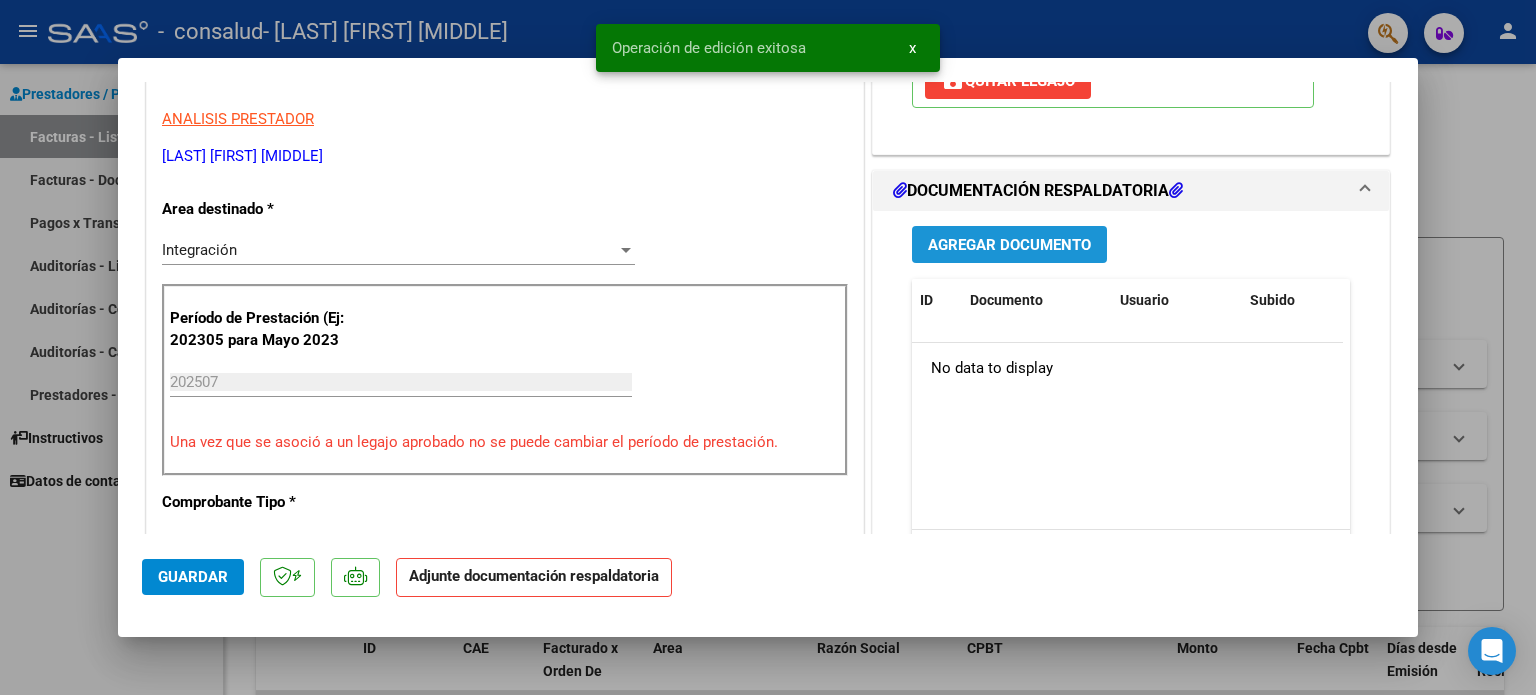 click on "Agregar Documento" at bounding box center [1009, 244] 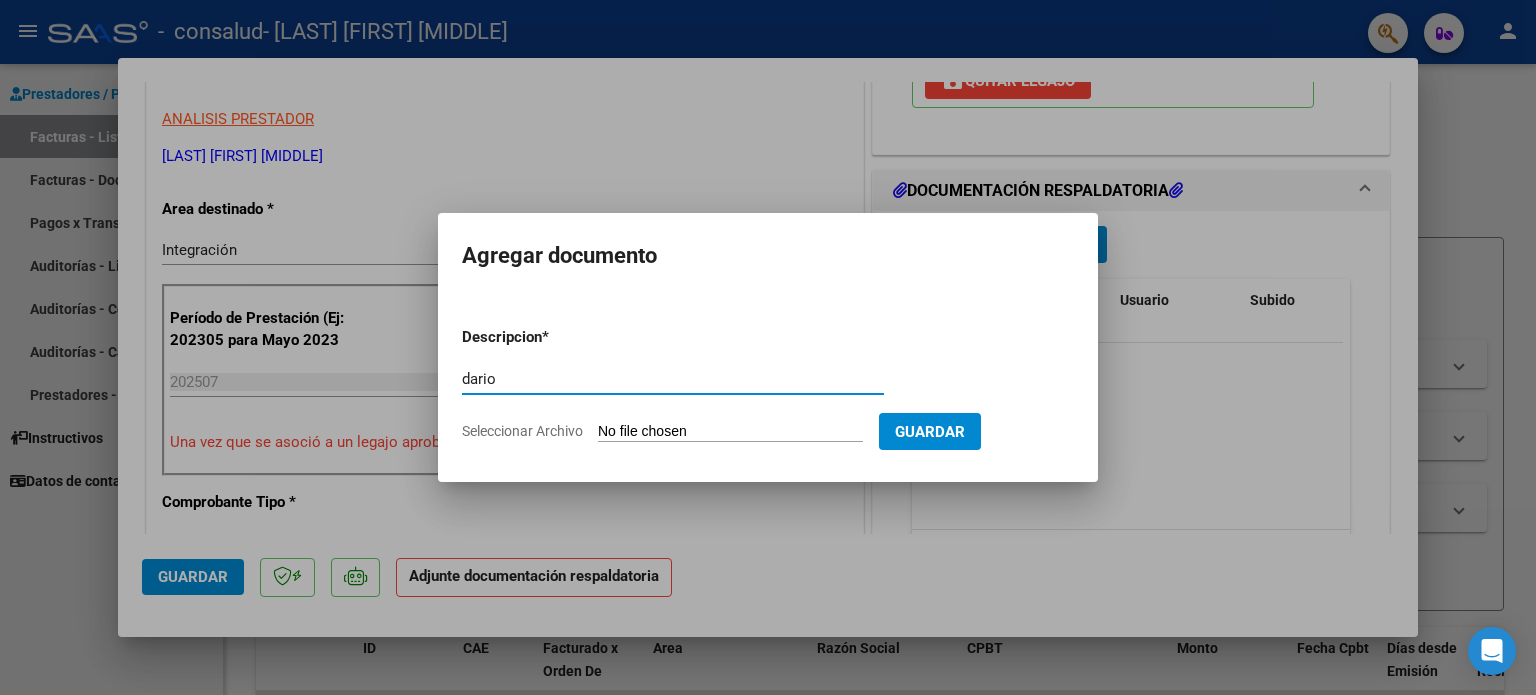 type on "dario" 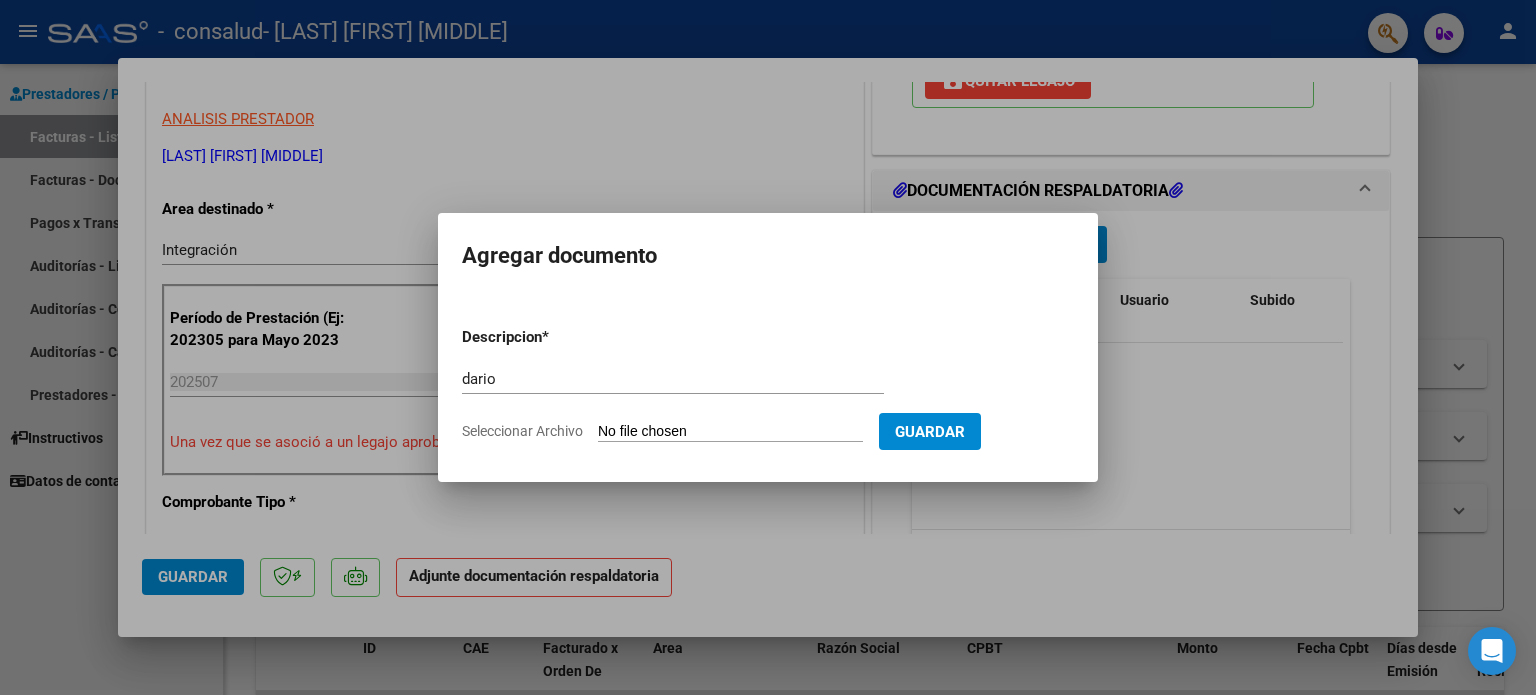 type on "C:\fakepath\[NAME].pdf" 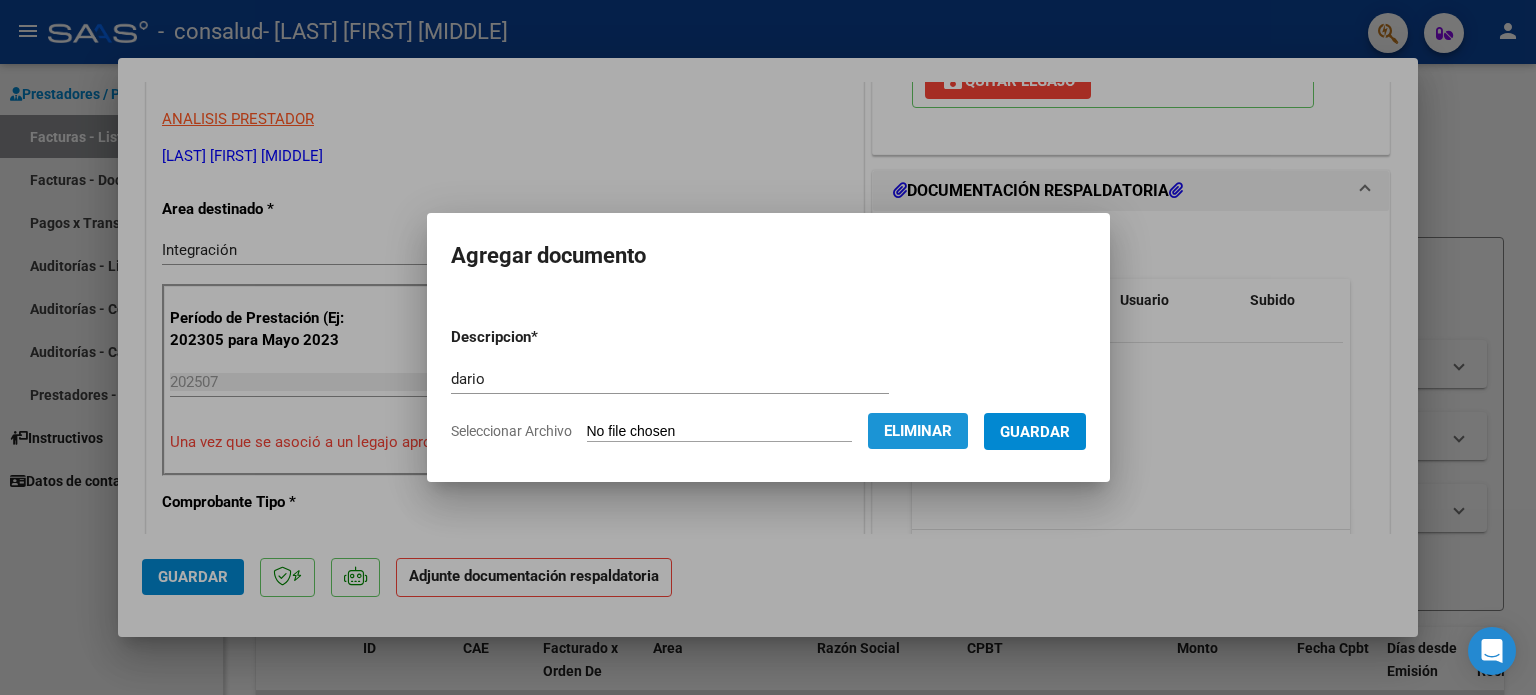 click on "Eliminar" 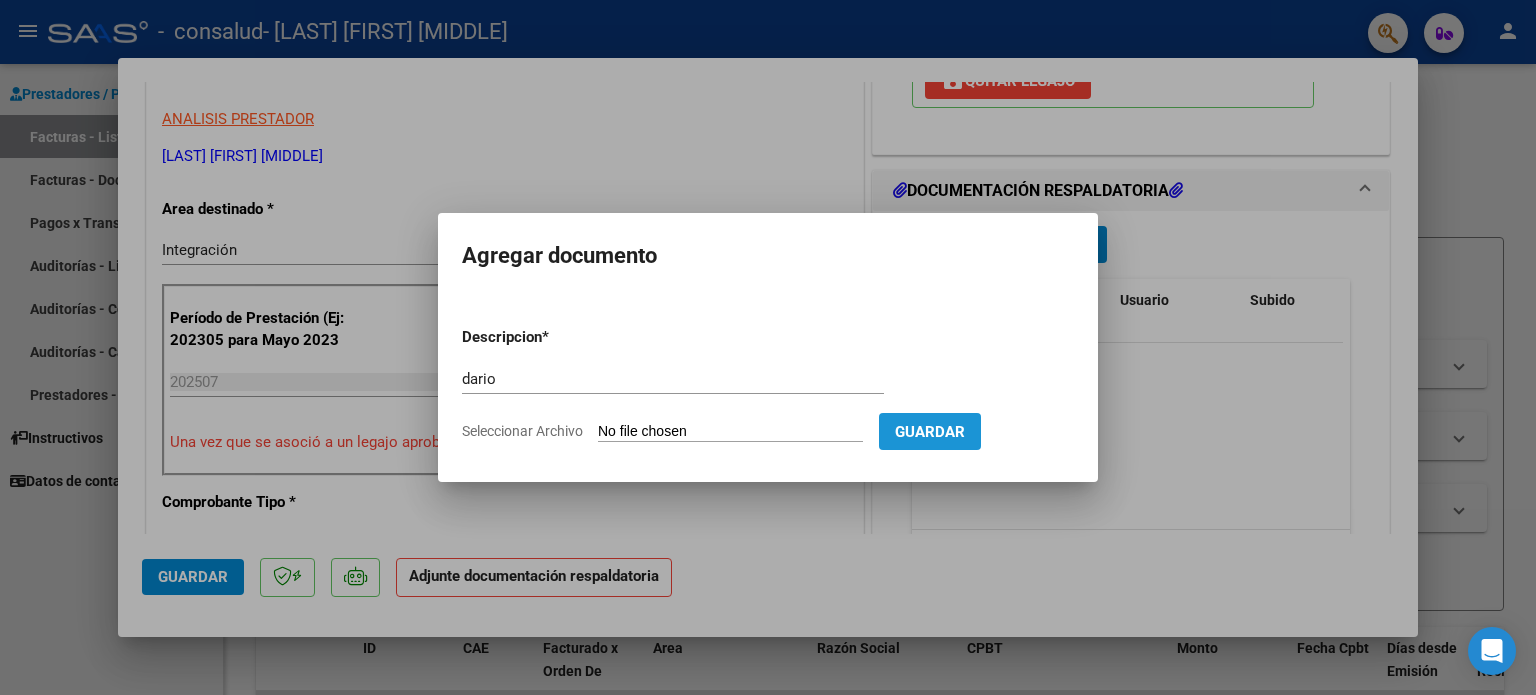 click on "Guardar" at bounding box center [930, 432] 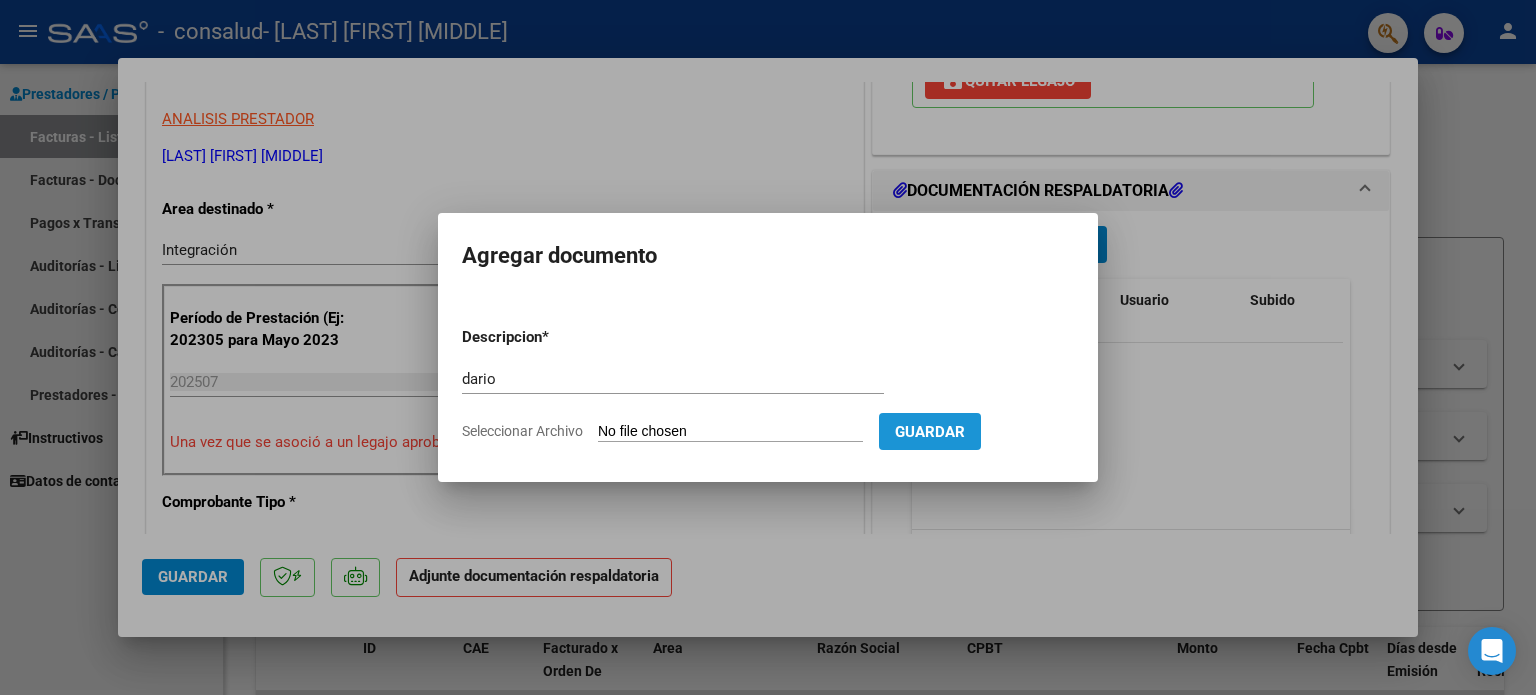 click on "Guardar" at bounding box center [930, 432] 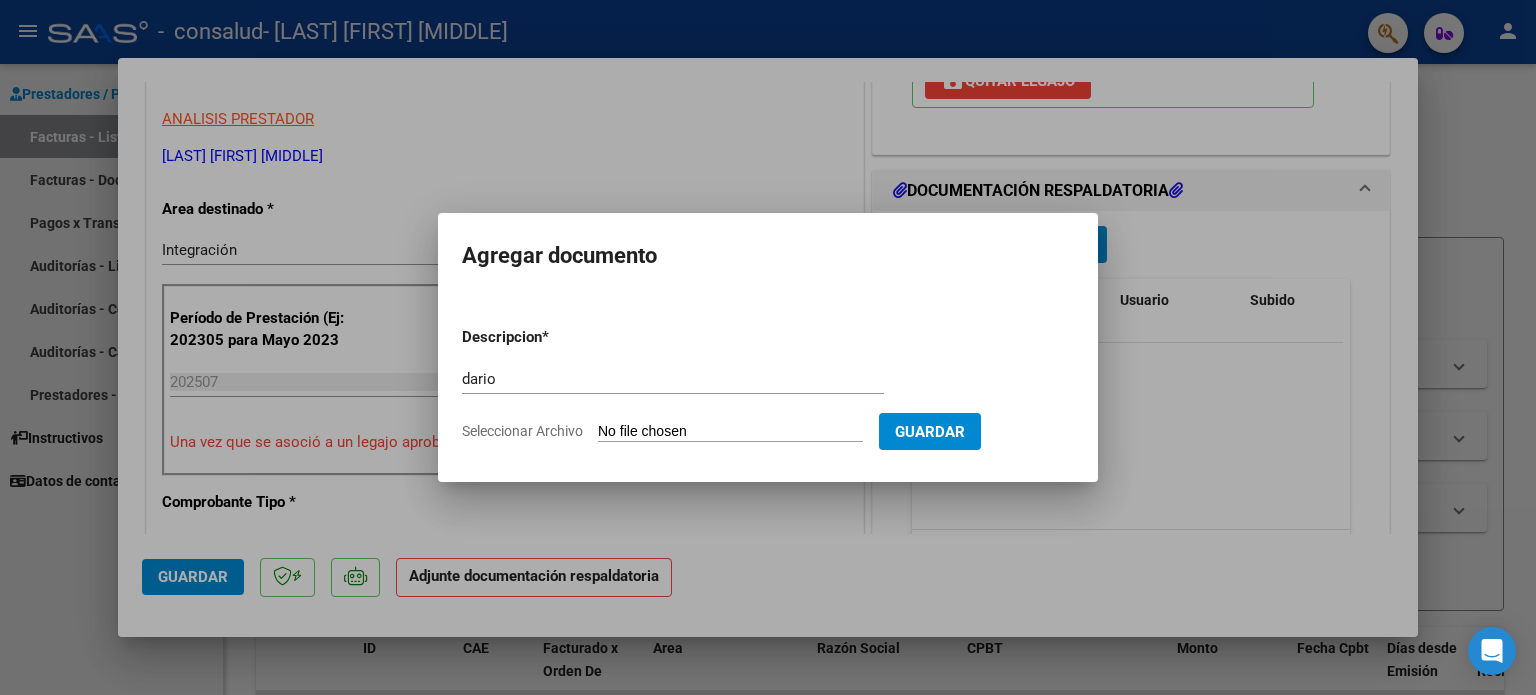 click on "Seleccionar Archivo" 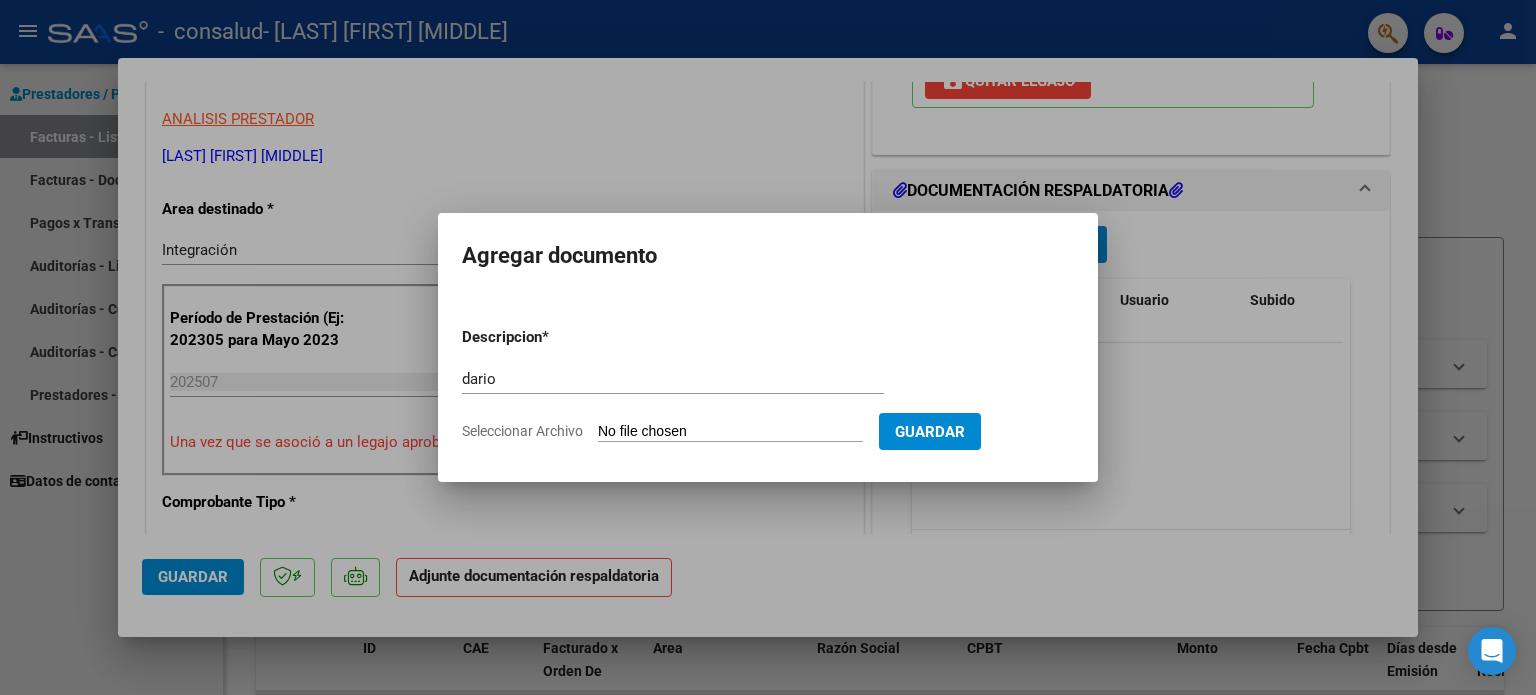 click on "Seleccionar Archivo" at bounding box center [730, 432] 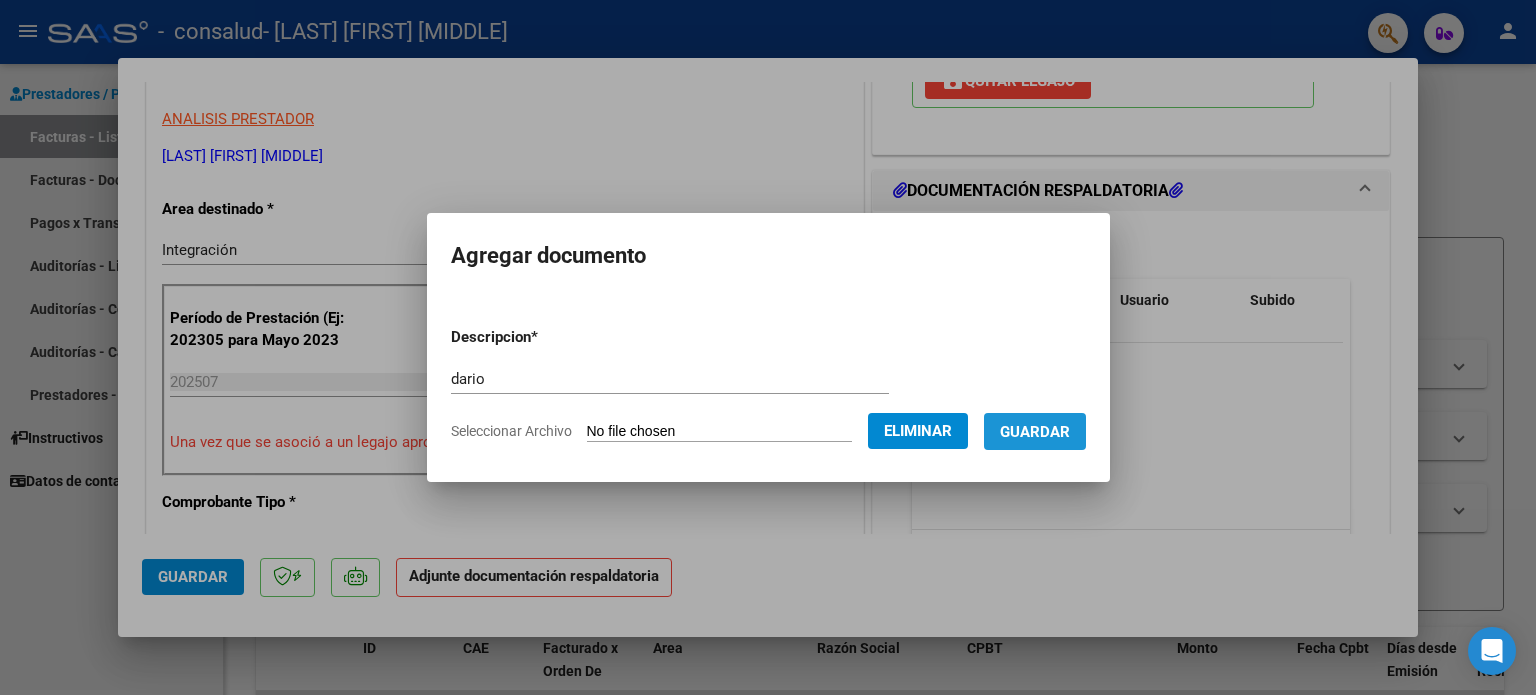 click on "Guardar" at bounding box center [1035, 431] 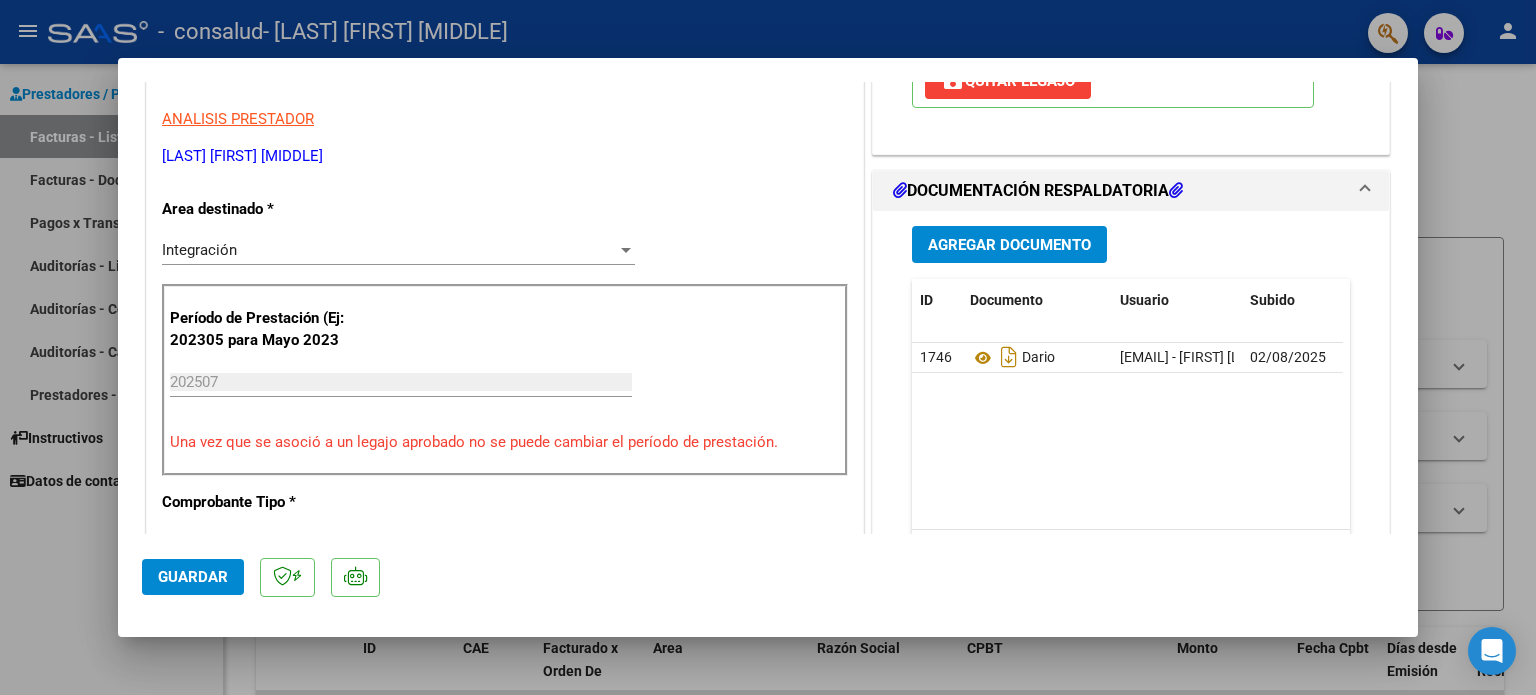 click at bounding box center [768, 347] 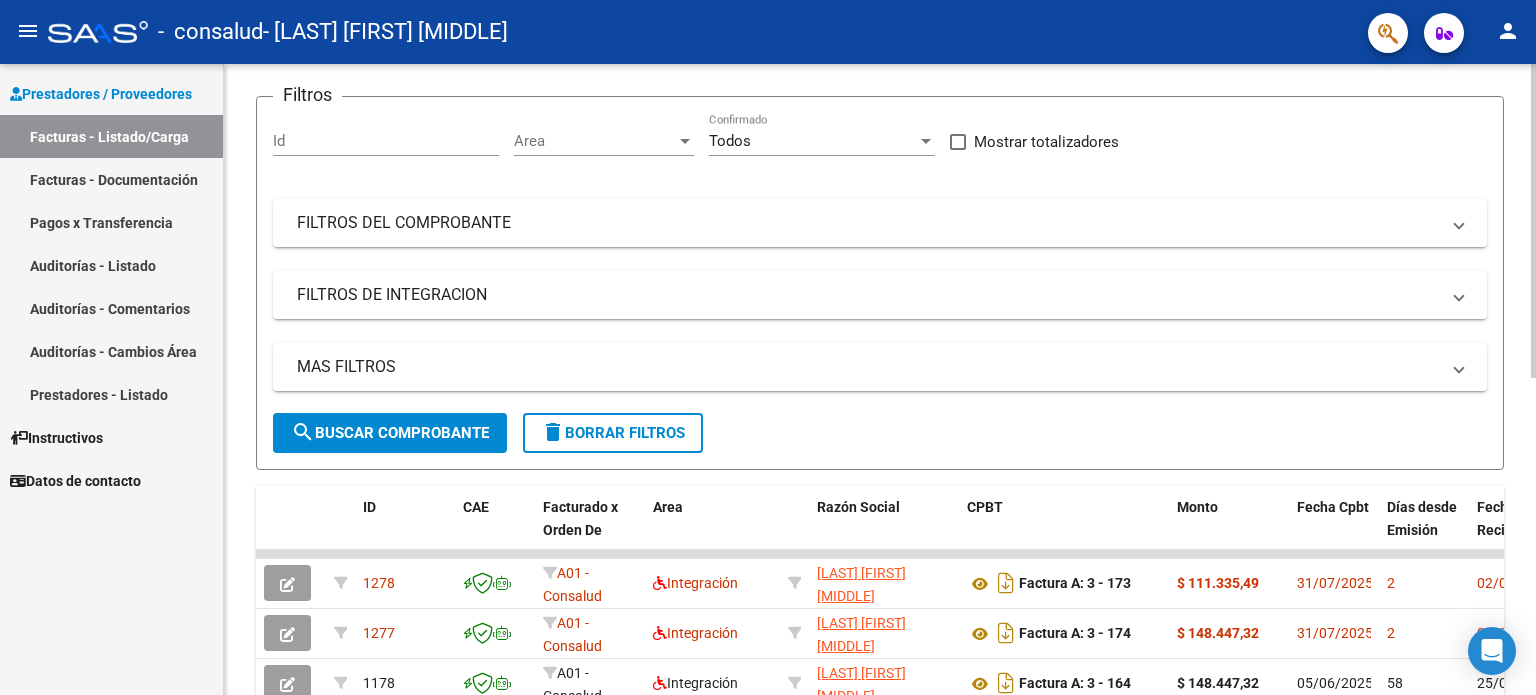 scroll, scrollTop: 0, scrollLeft: 0, axis: both 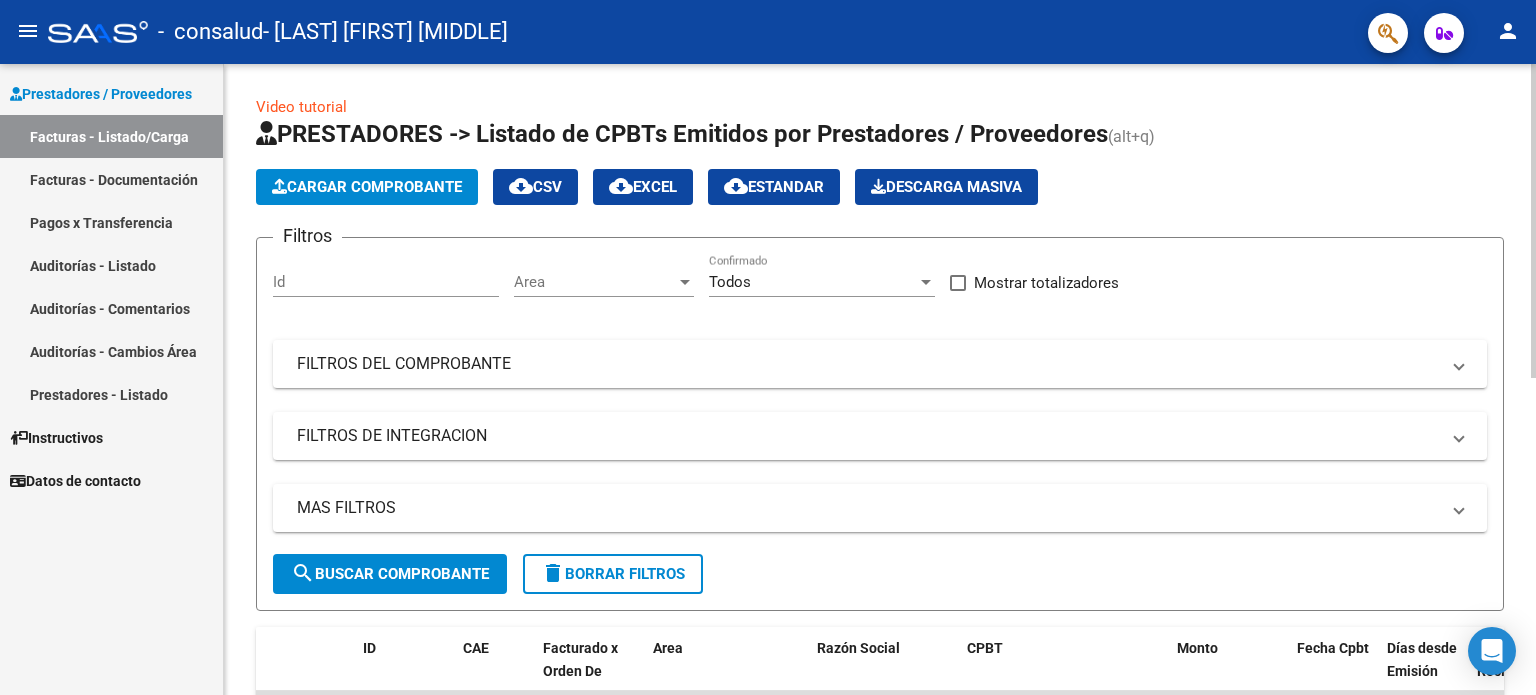 click 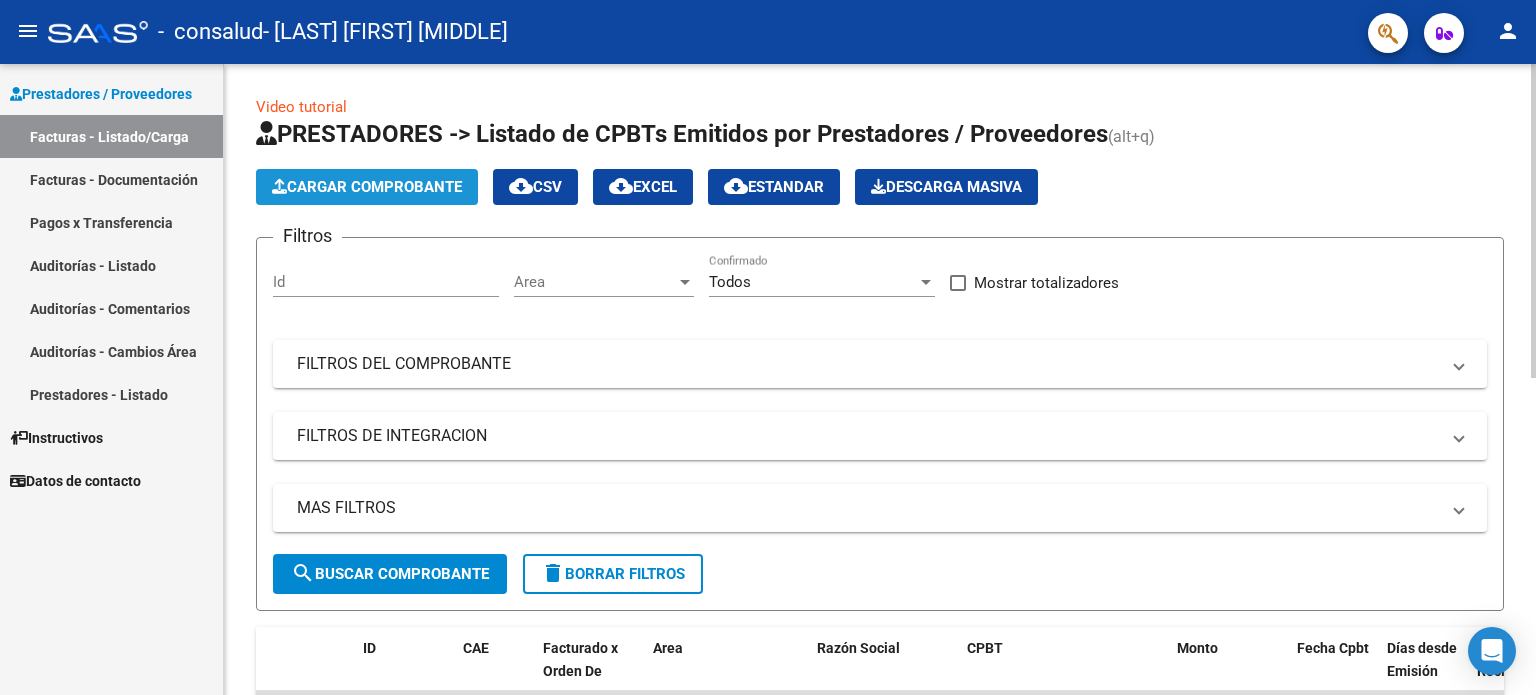 click on "Cargar Comprobante" 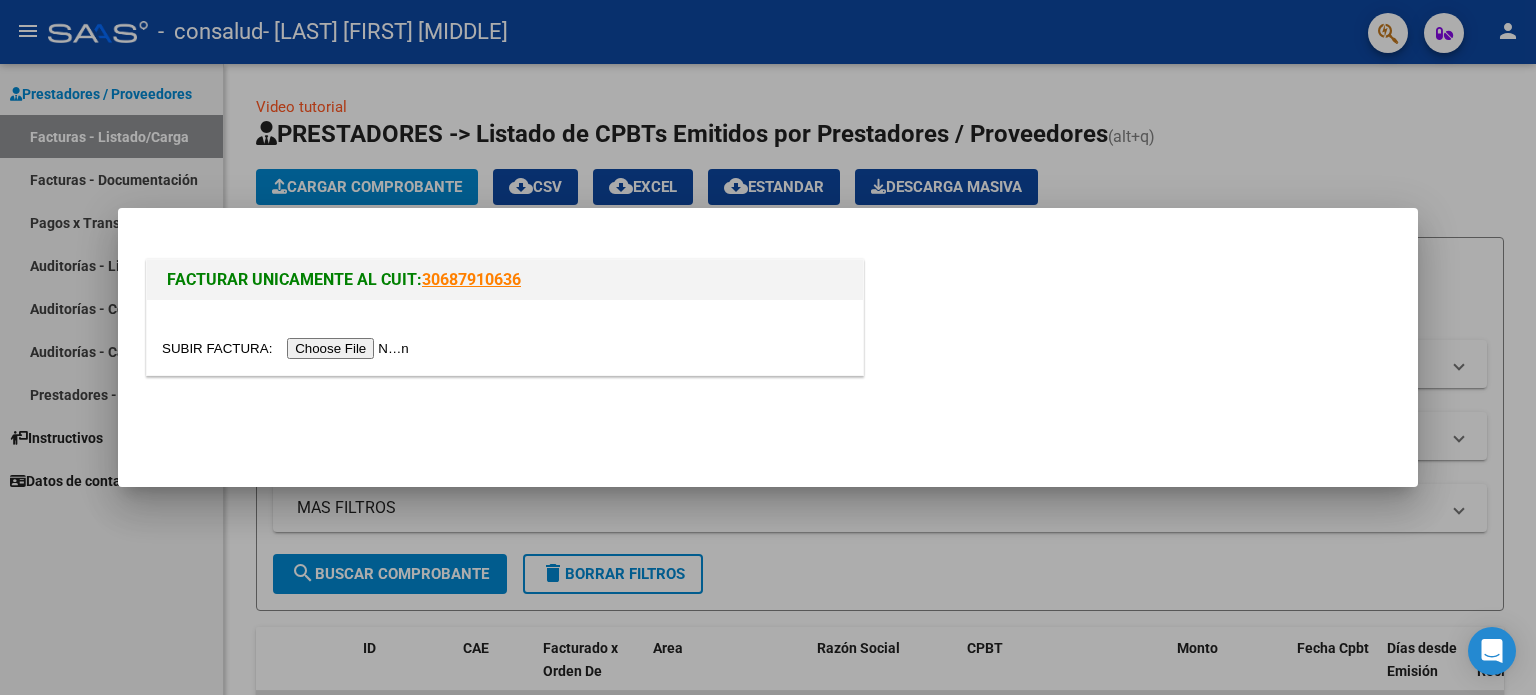 click at bounding box center [288, 348] 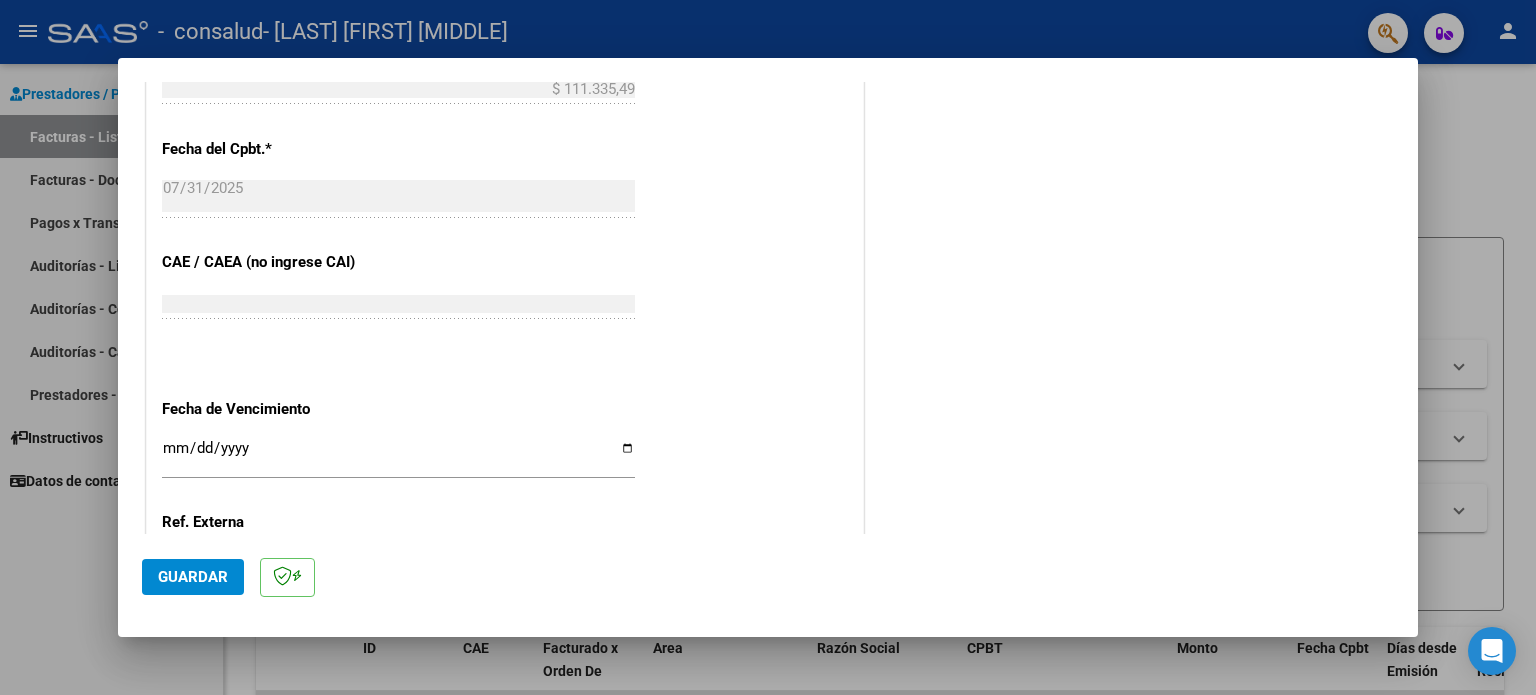 scroll, scrollTop: 1262, scrollLeft: 0, axis: vertical 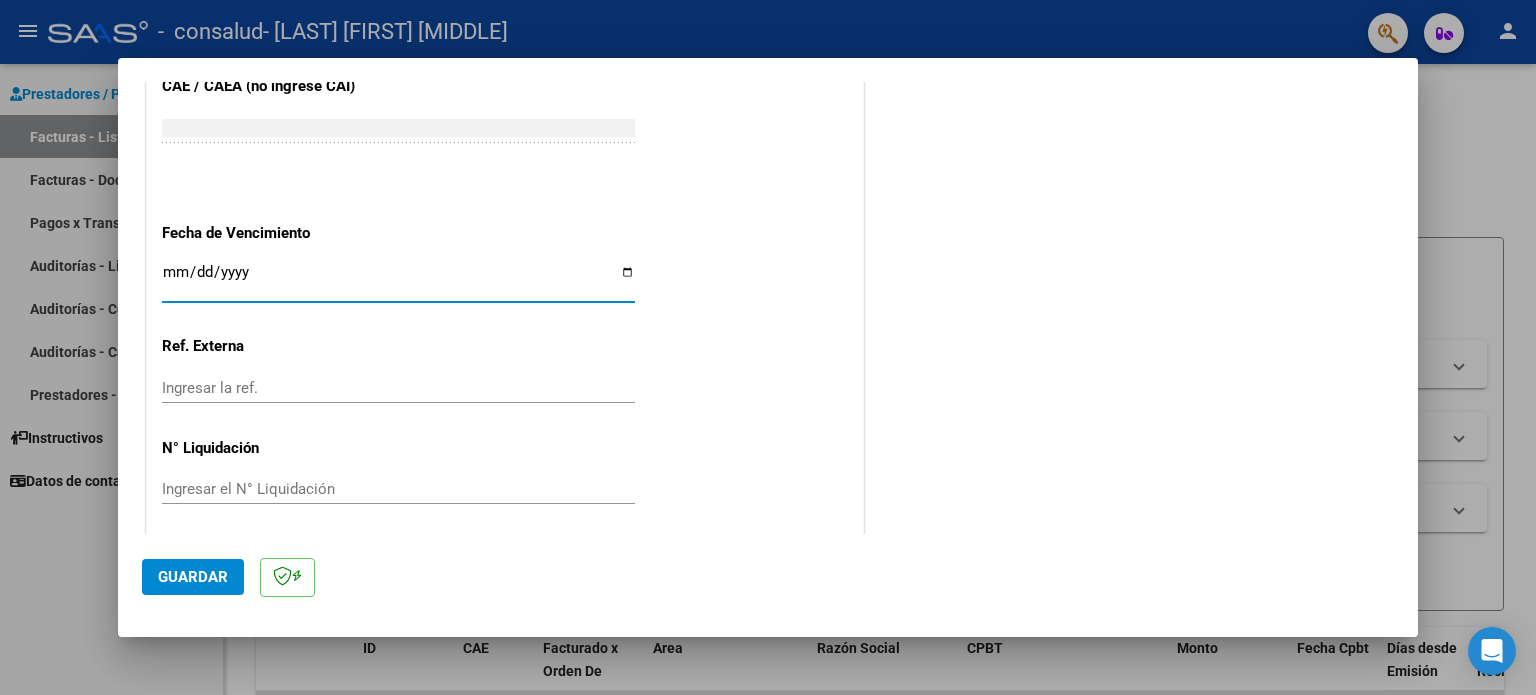 click on "Ingresar la fecha" at bounding box center (398, 280) 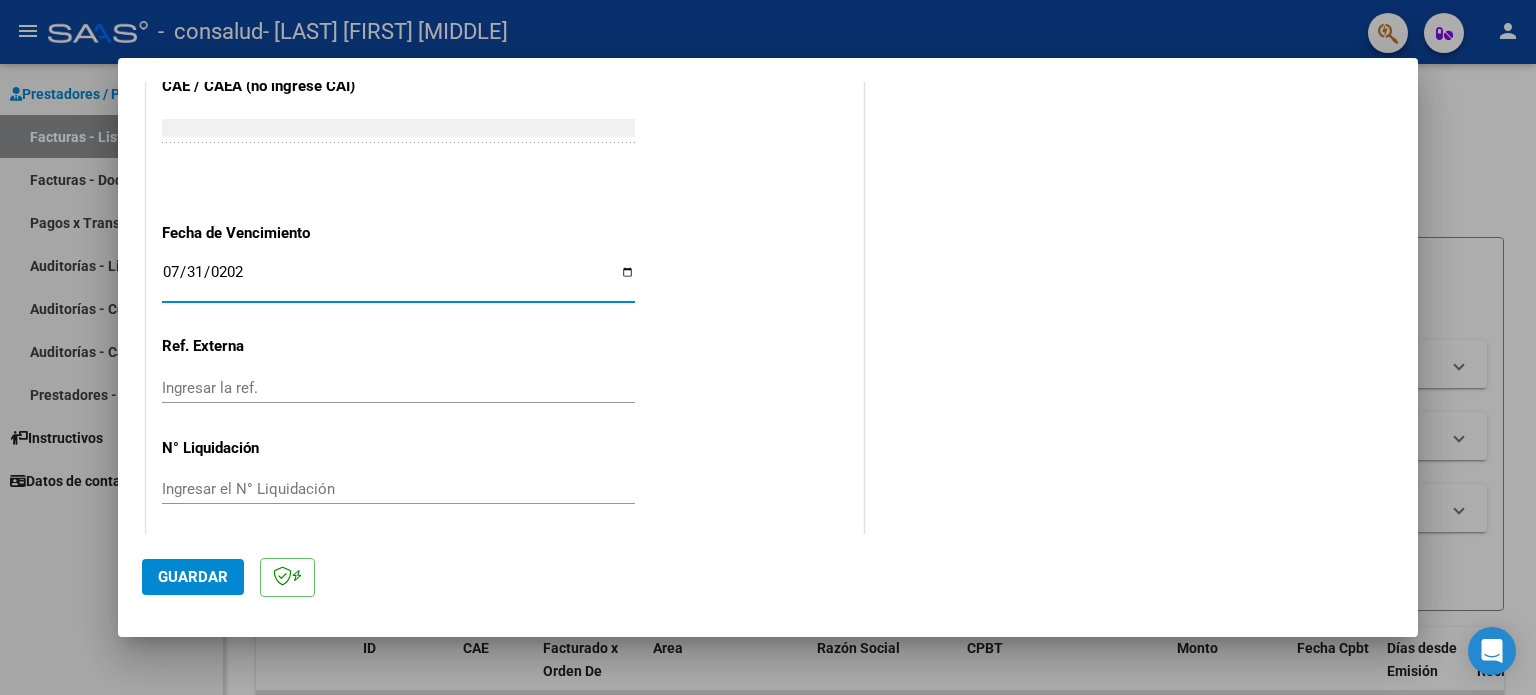 type on "2025-07-31" 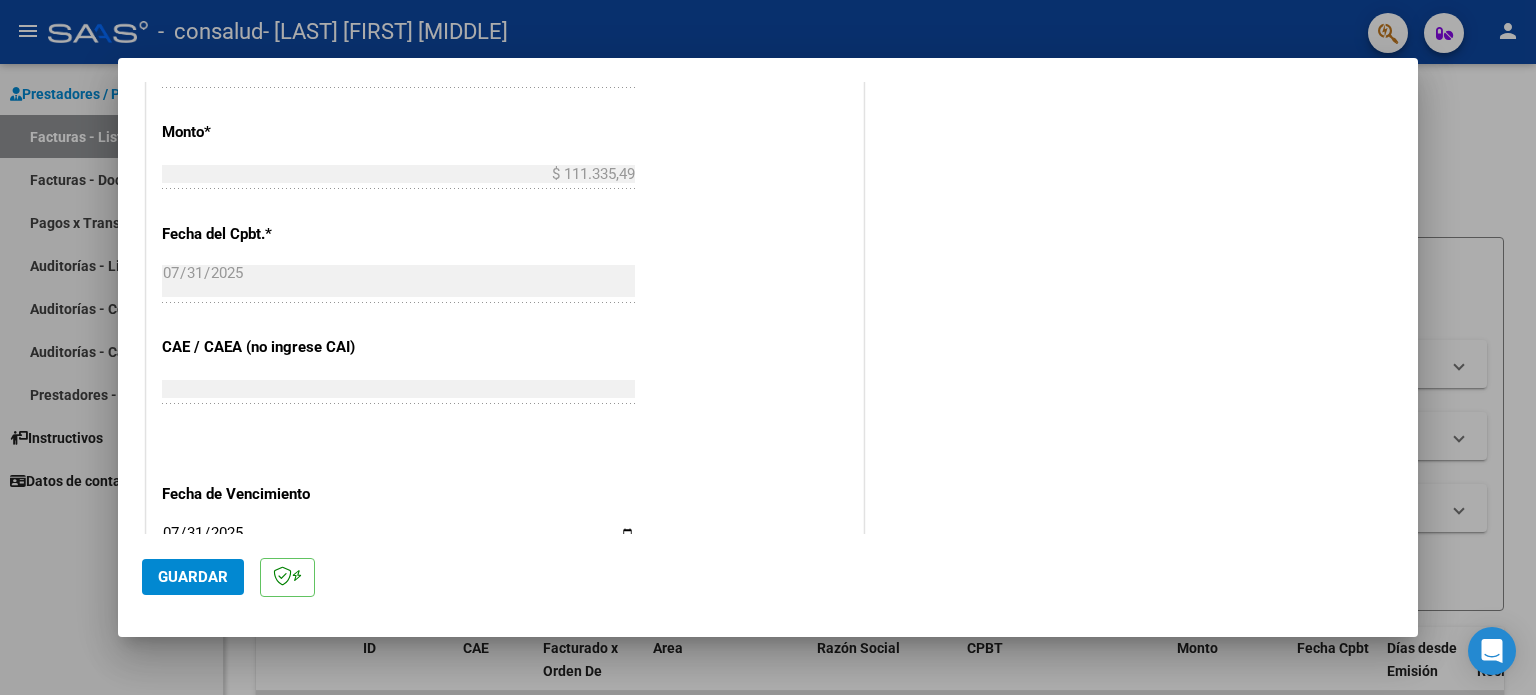 scroll, scrollTop: 995, scrollLeft: 0, axis: vertical 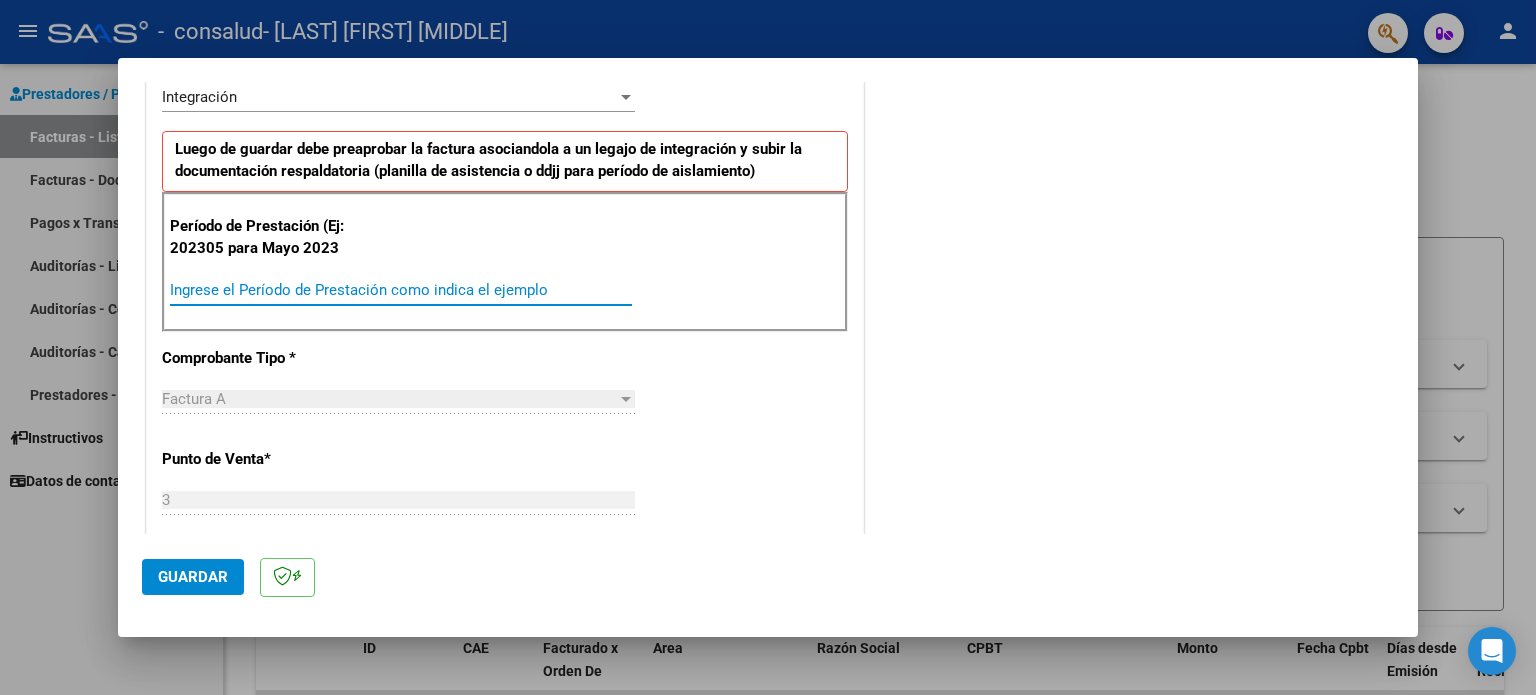 click on "Ingrese el Período de Prestación como indica el ejemplo" at bounding box center [401, 290] 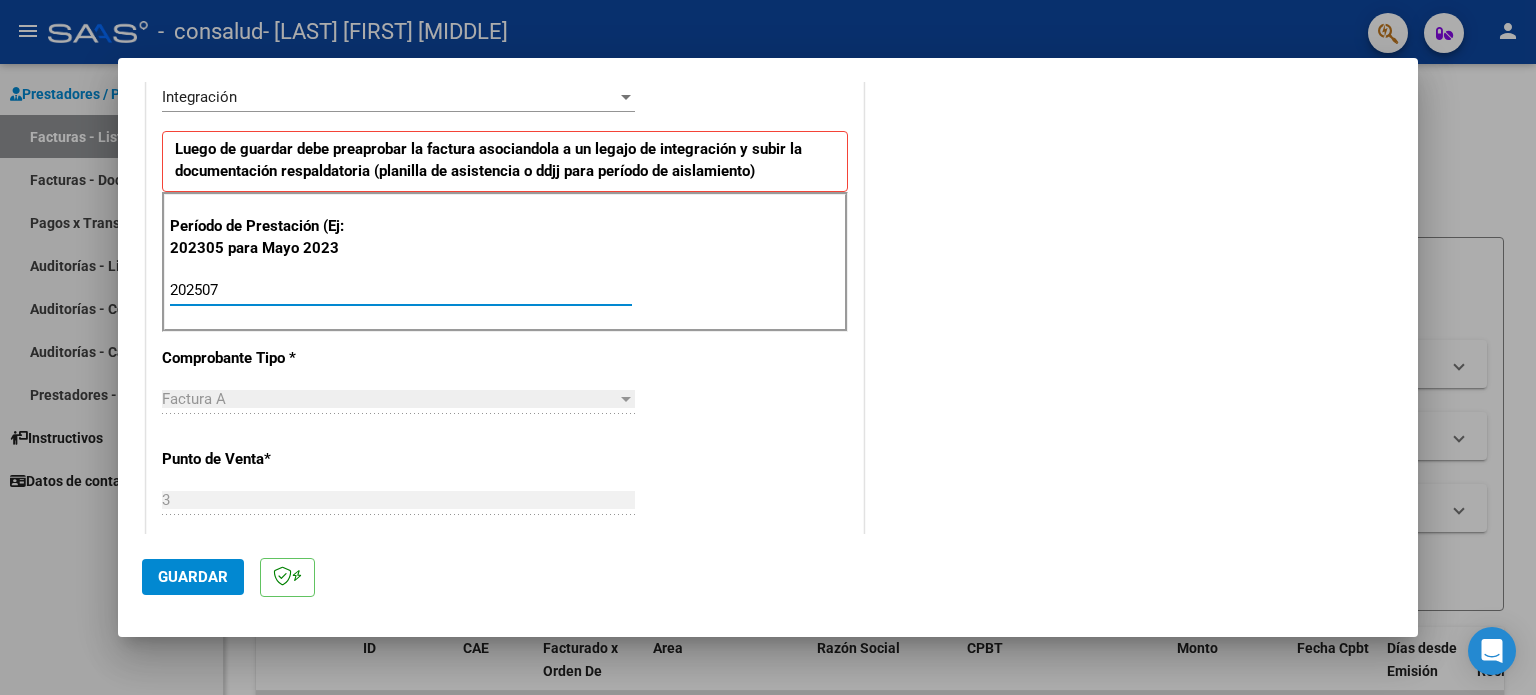 type on "202507" 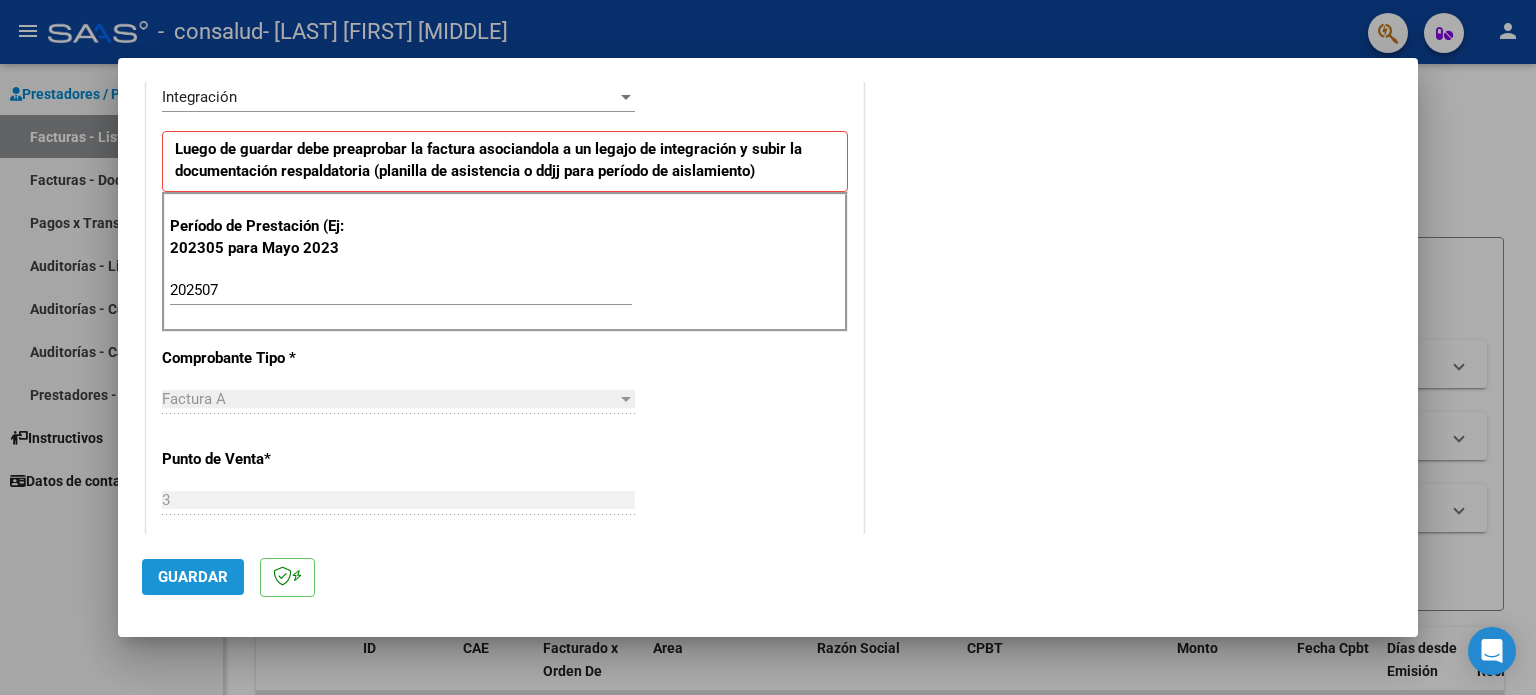 click on "Guardar" 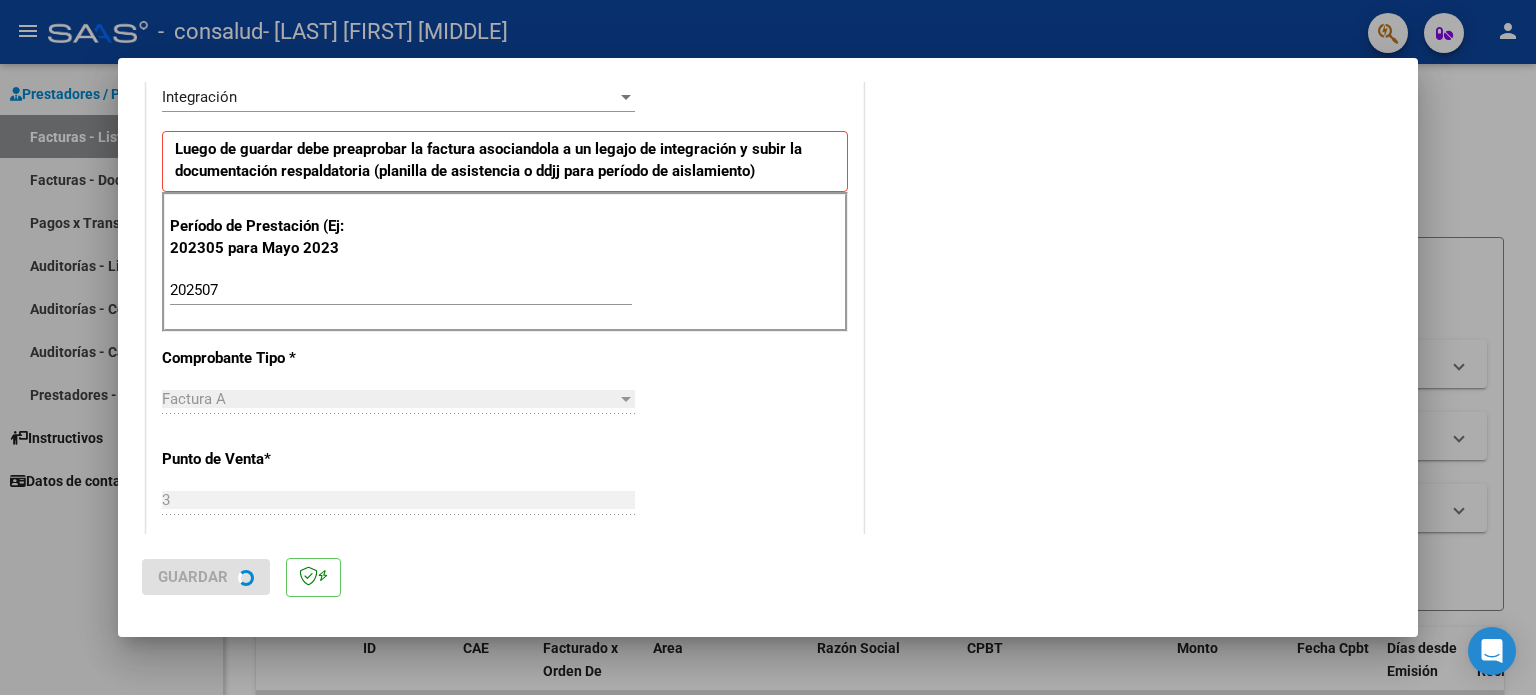 scroll, scrollTop: 0, scrollLeft: 0, axis: both 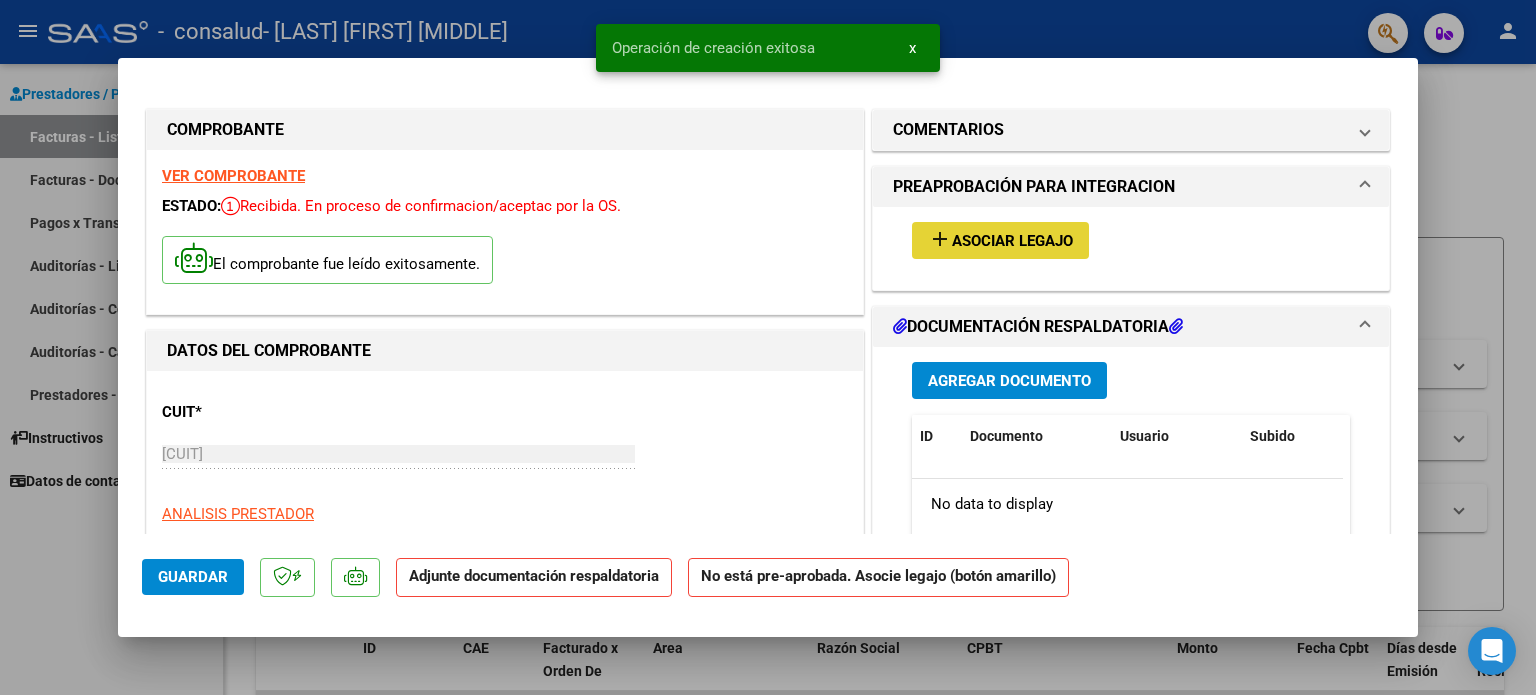 click on "Asociar Legajo" at bounding box center [1012, 241] 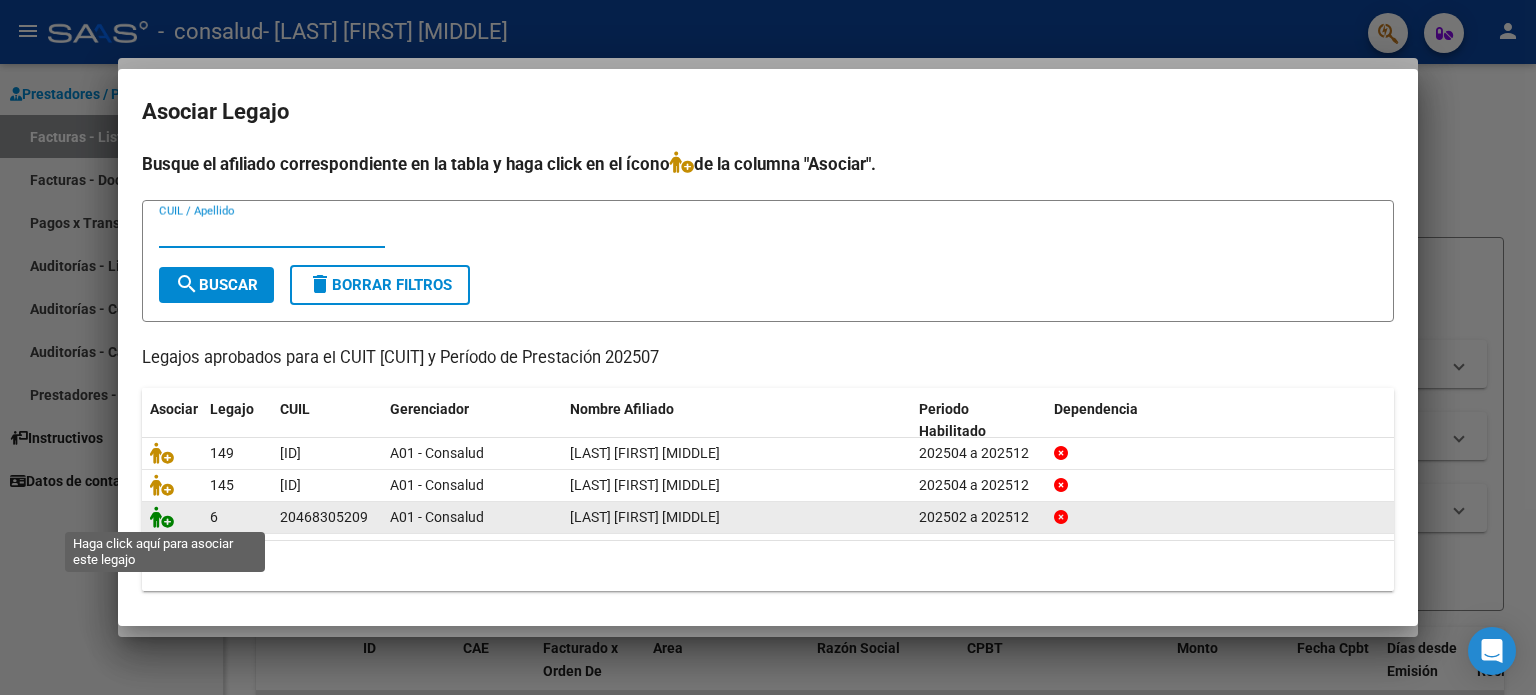 click 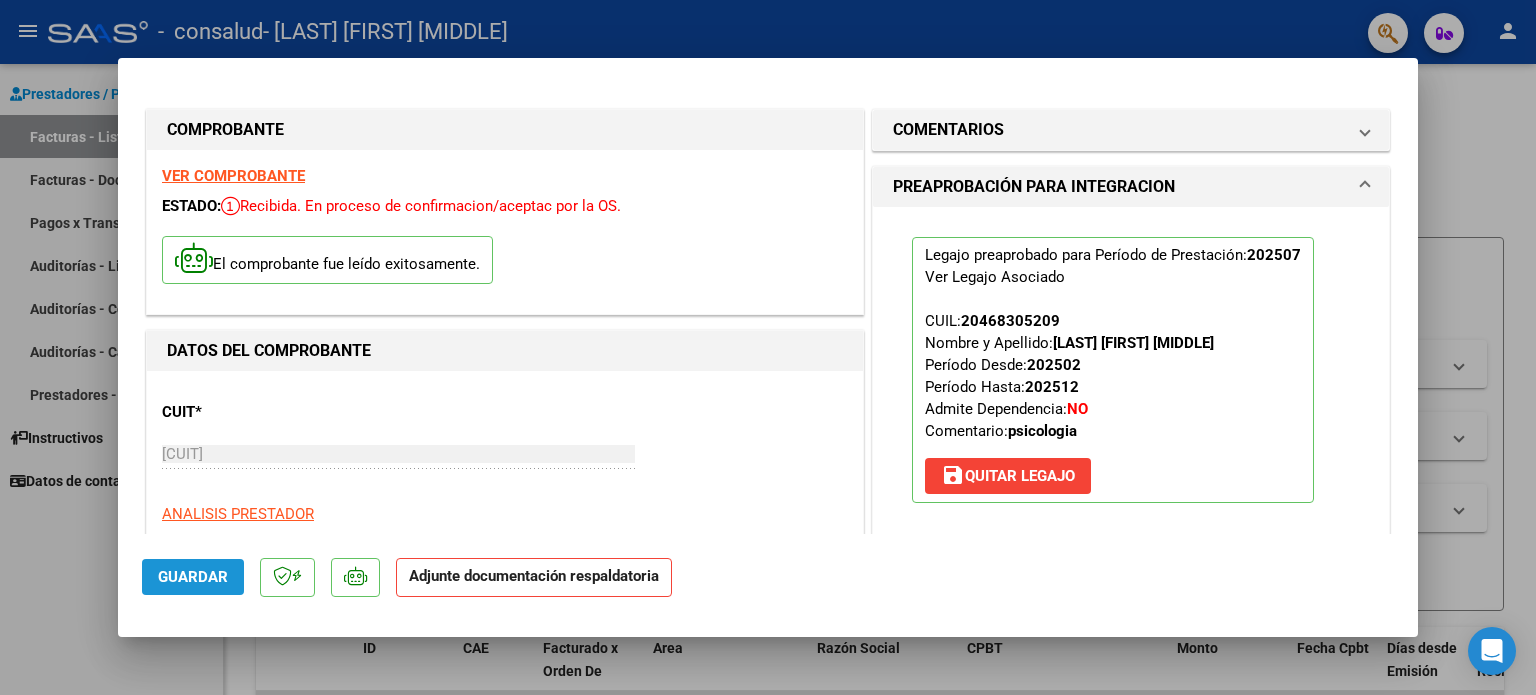 click on "Guardar" 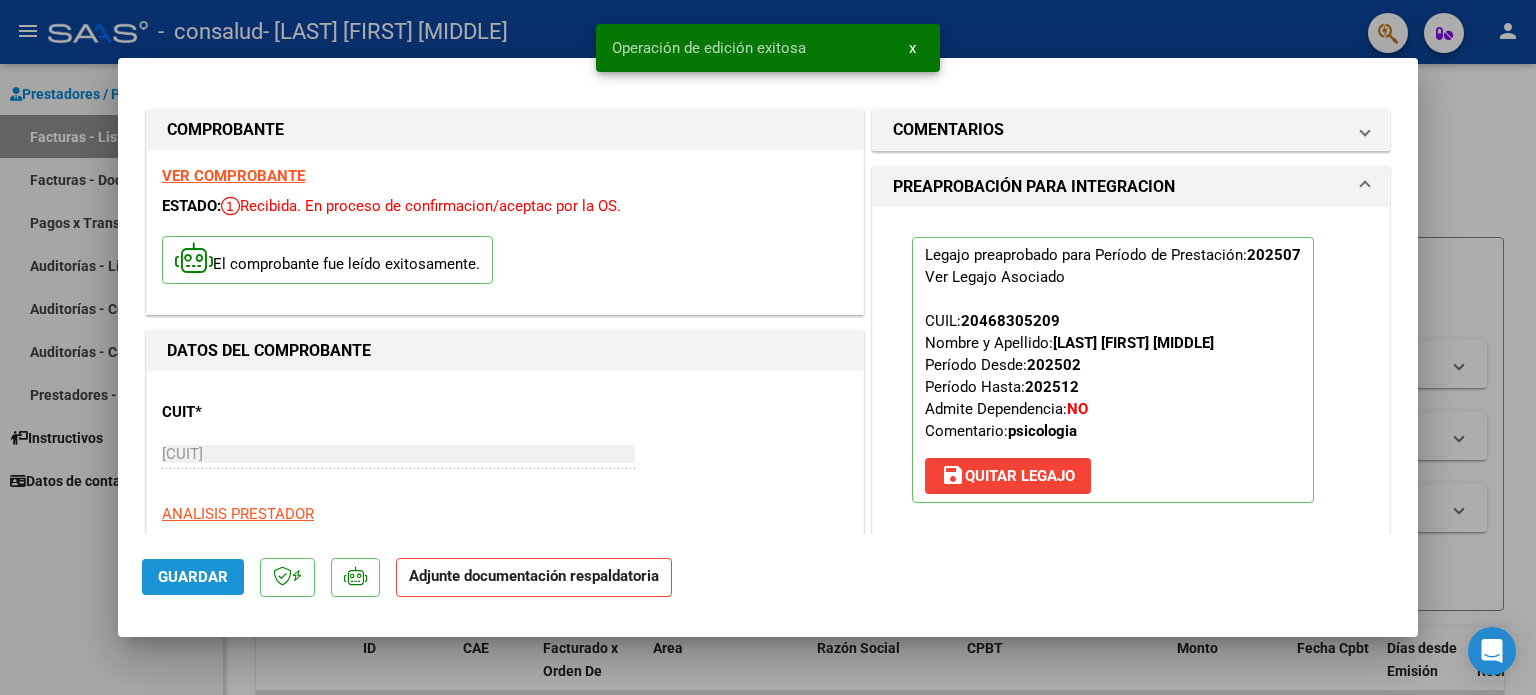 click on "Guardar" 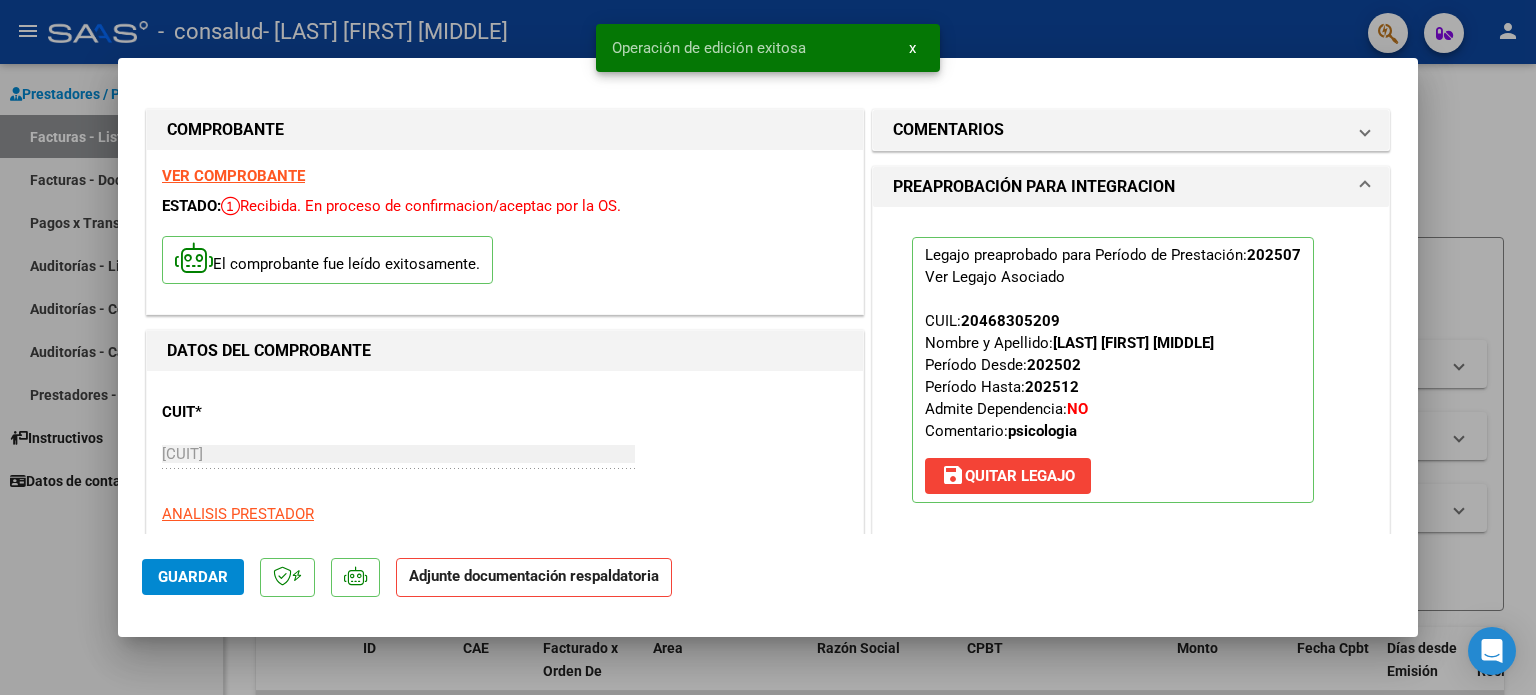 click at bounding box center (768, 347) 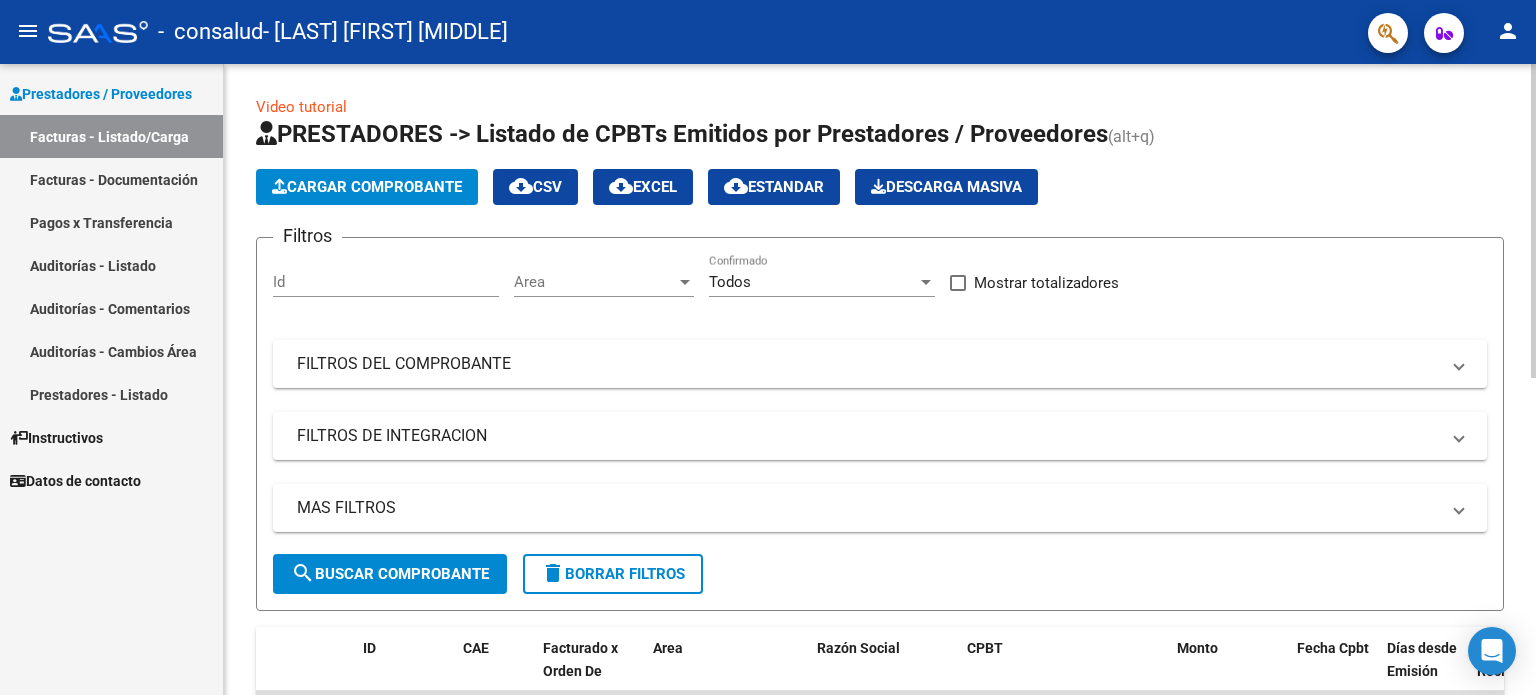 scroll, scrollTop: 631, scrollLeft: 0, axis: vertical 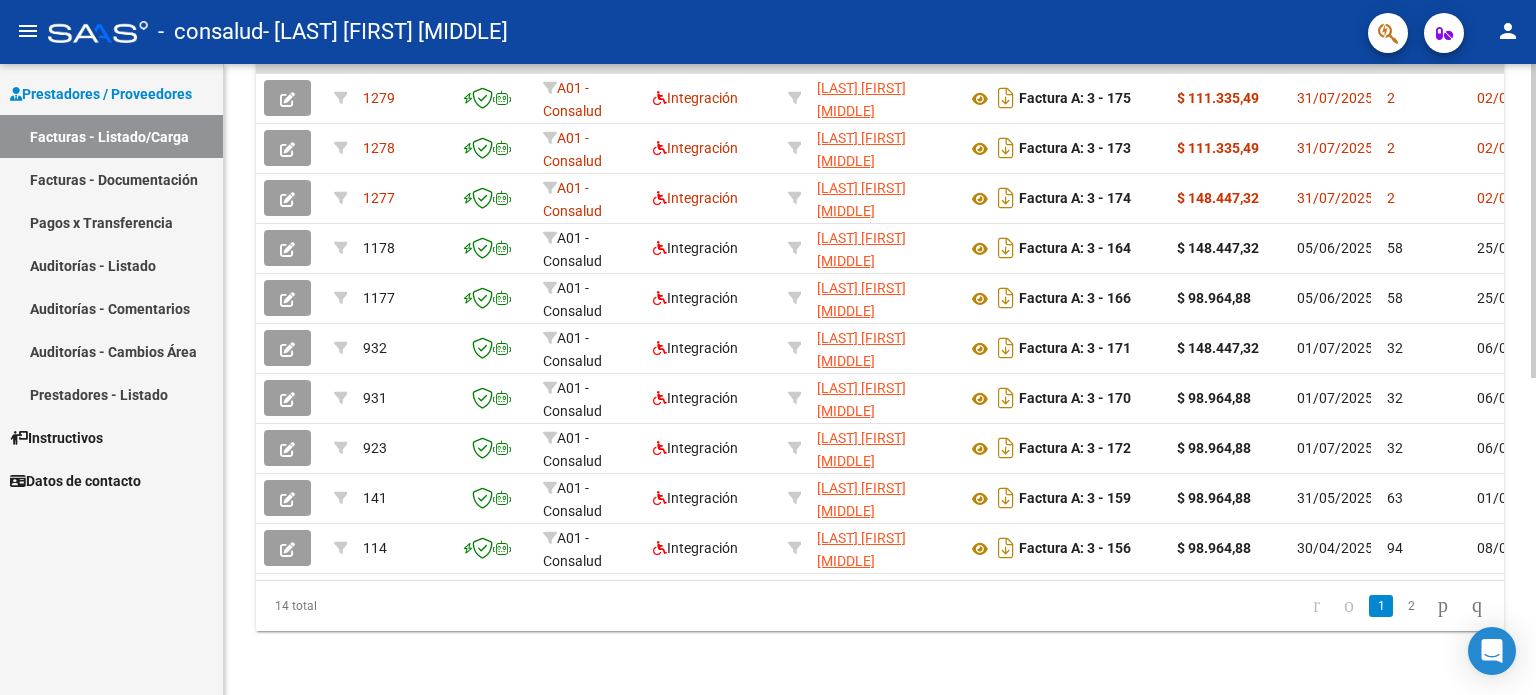 click 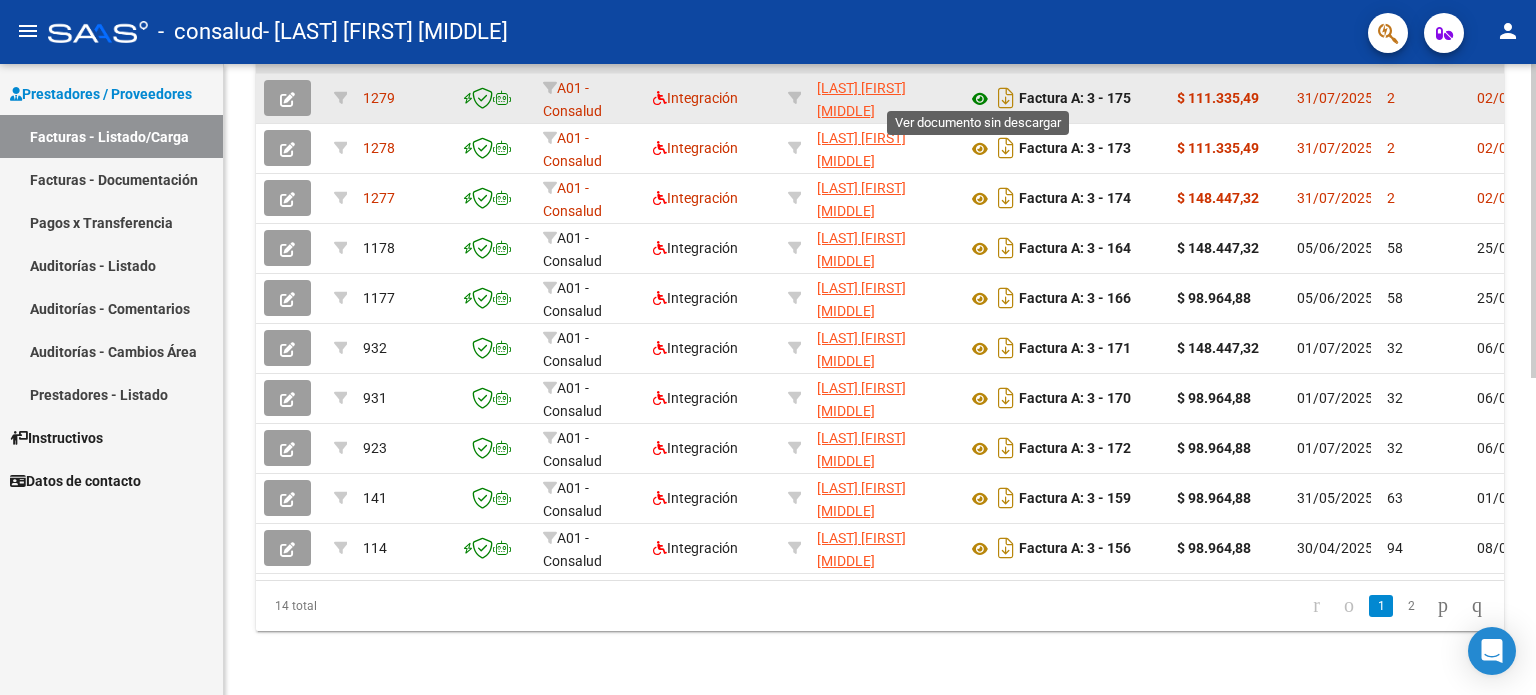 click 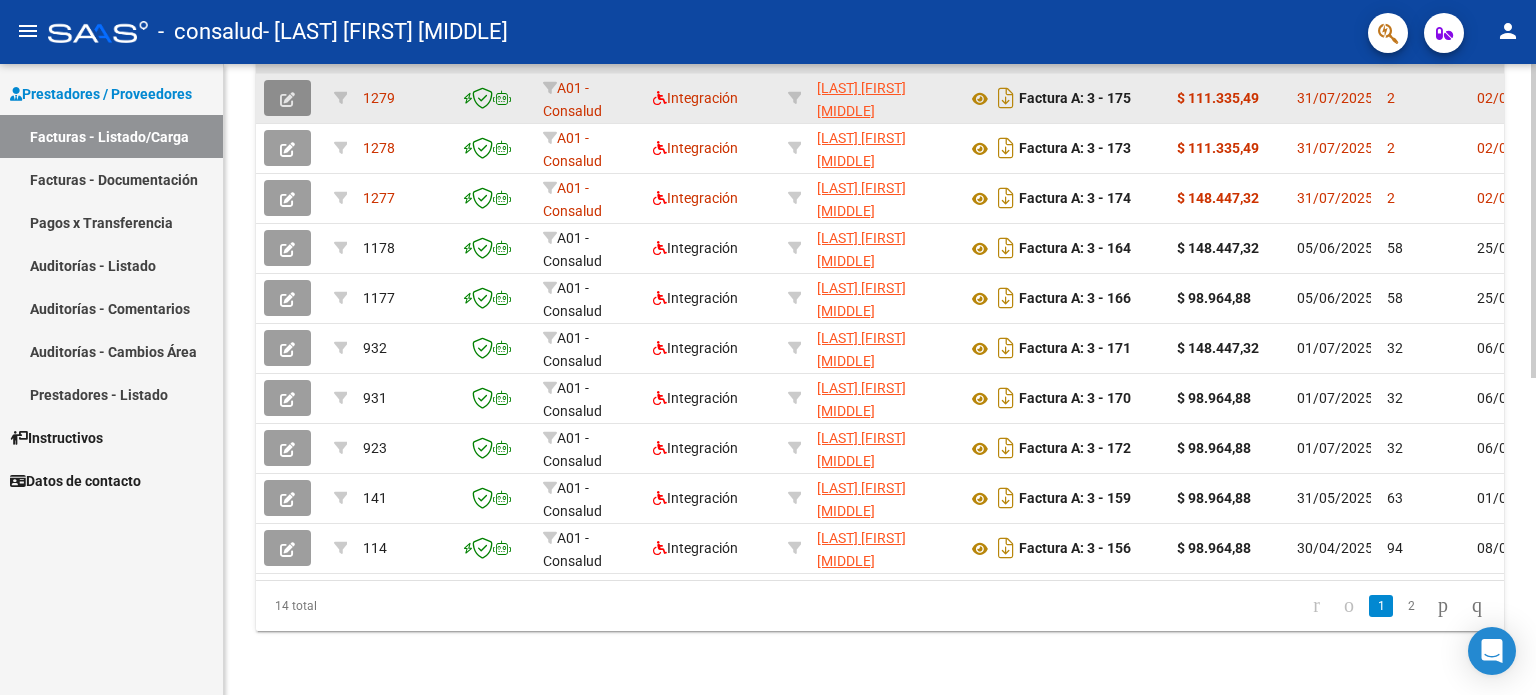 click 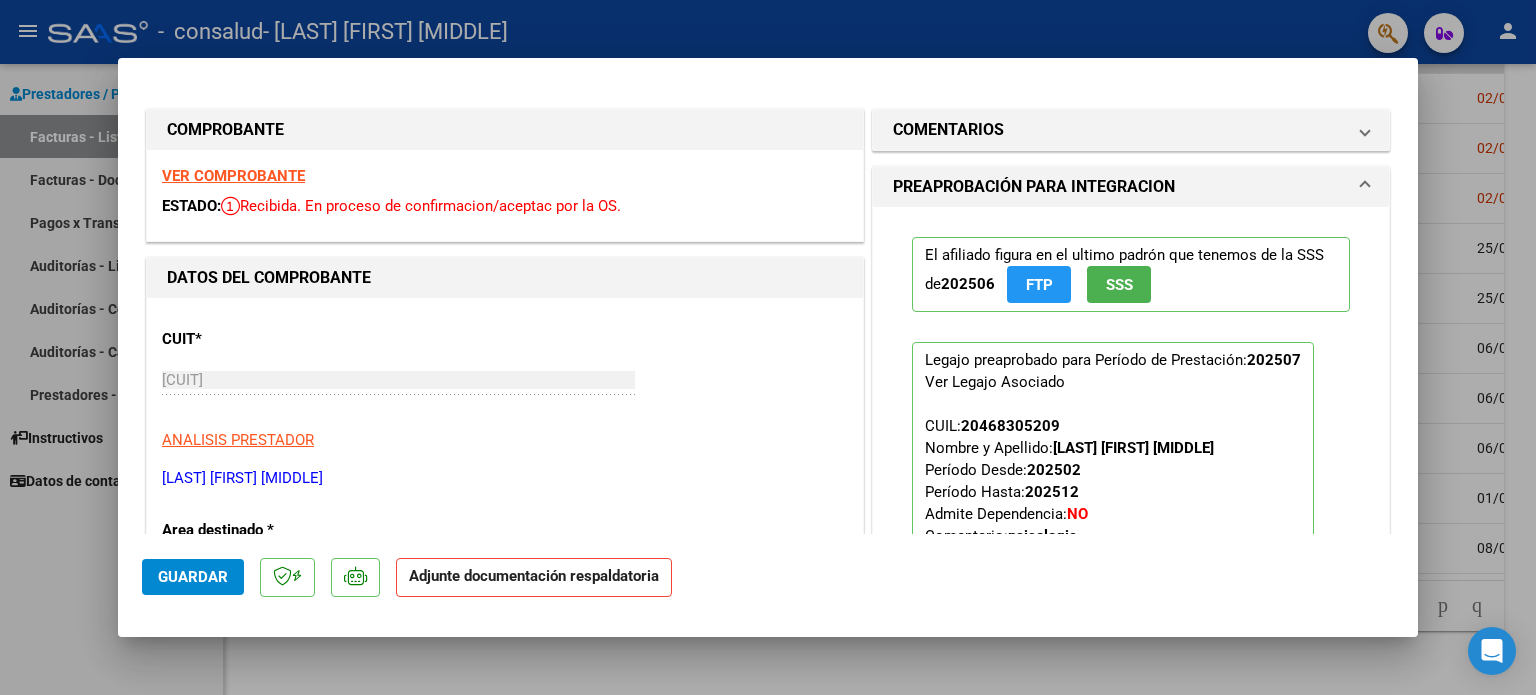 scroll, scrollTop: 395, scrollLeft: 0, axis: vertical 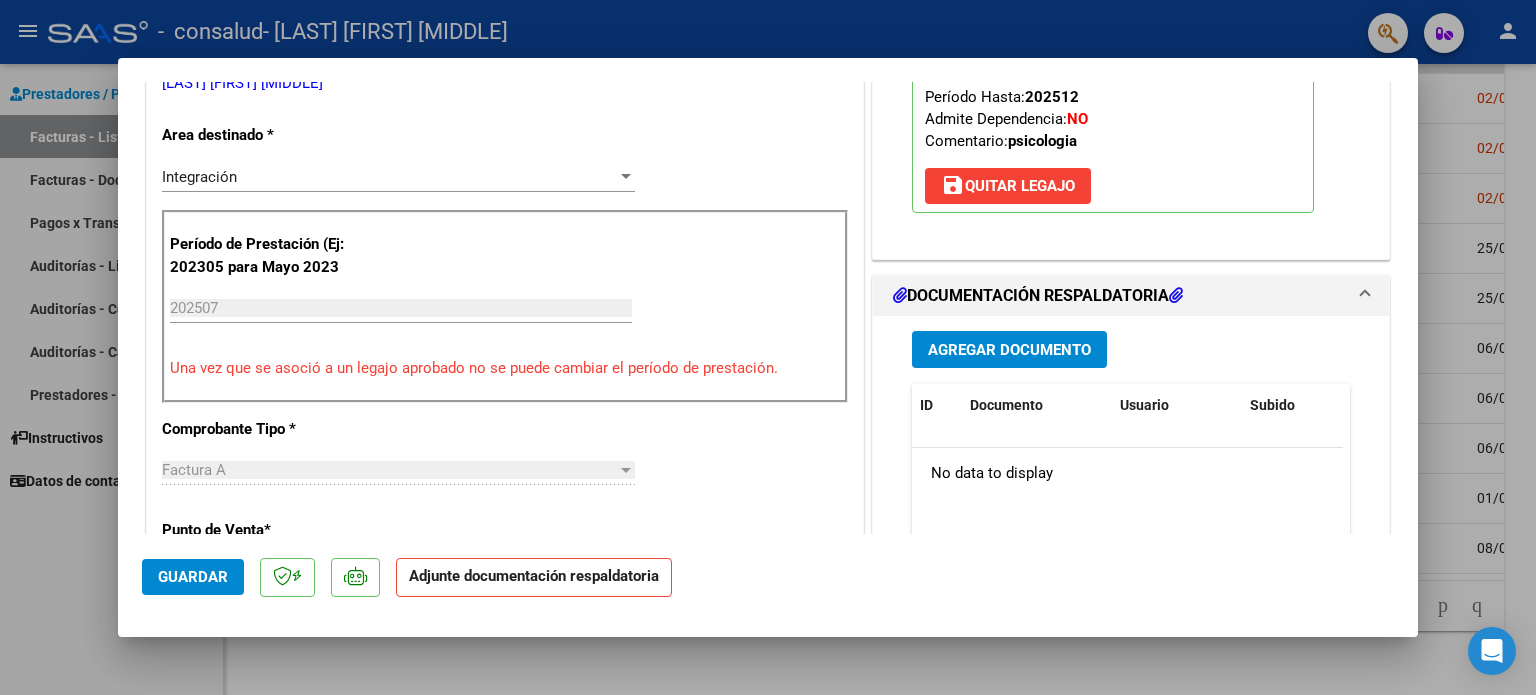 click on "Agregar Documento" at bounding box center [1009, 350] 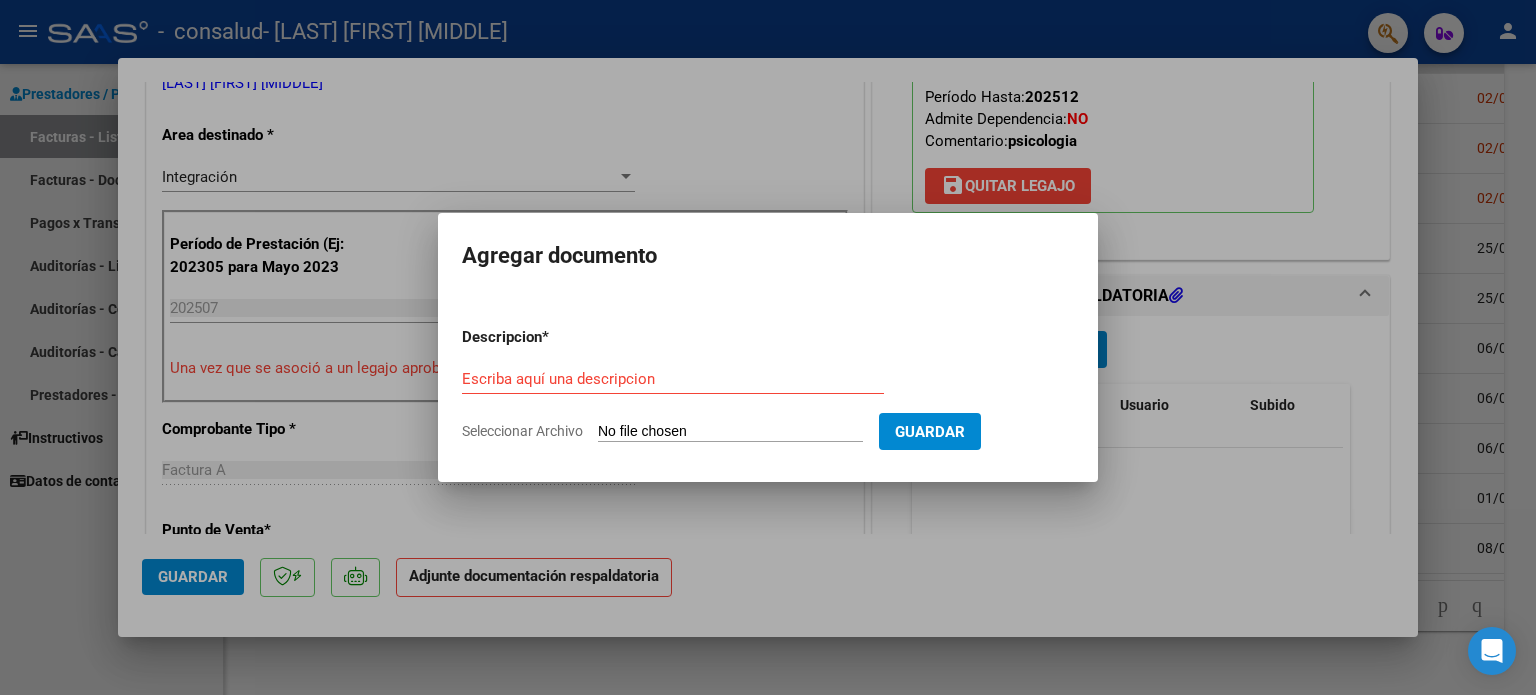 click on "Seleccionar Archivo" at bounding box center [730, 432] 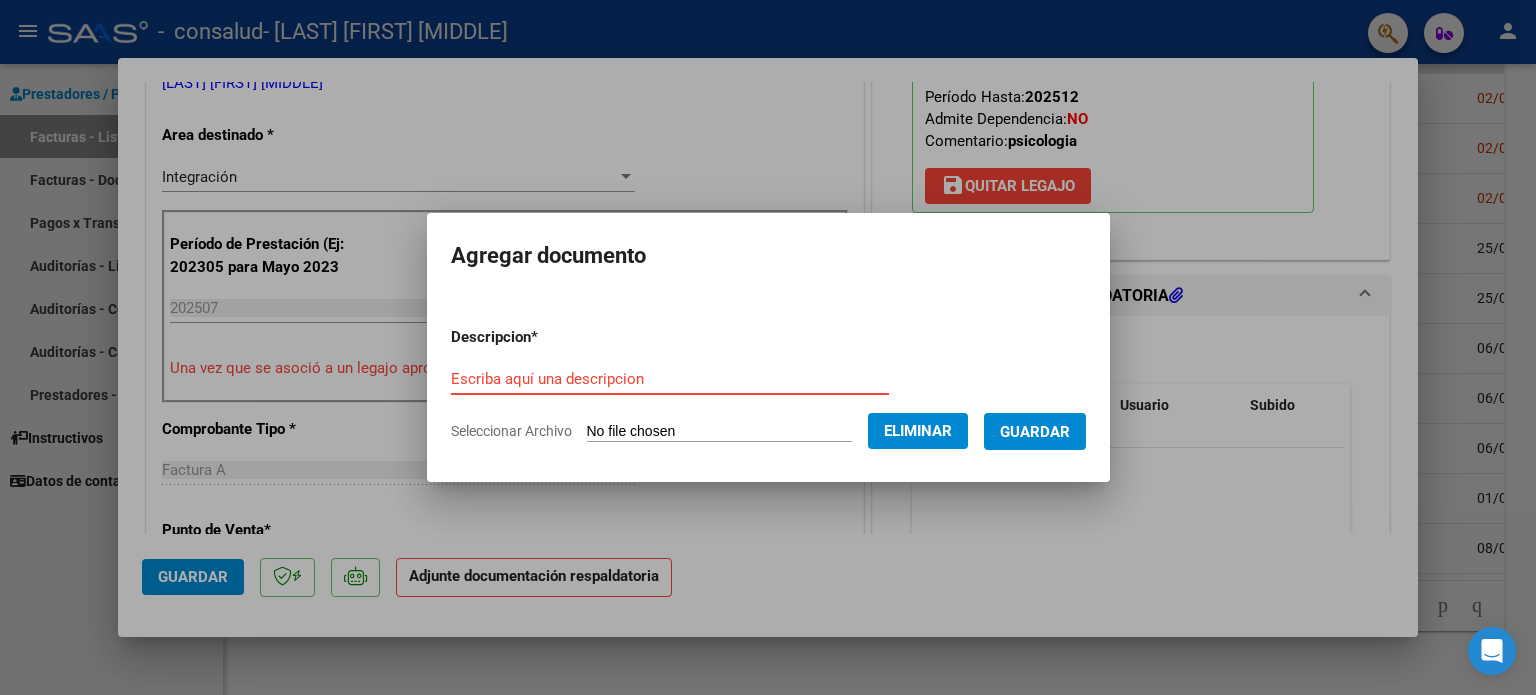 click on "Escriba aquí una descripcion" at bounding box center (670, 379) 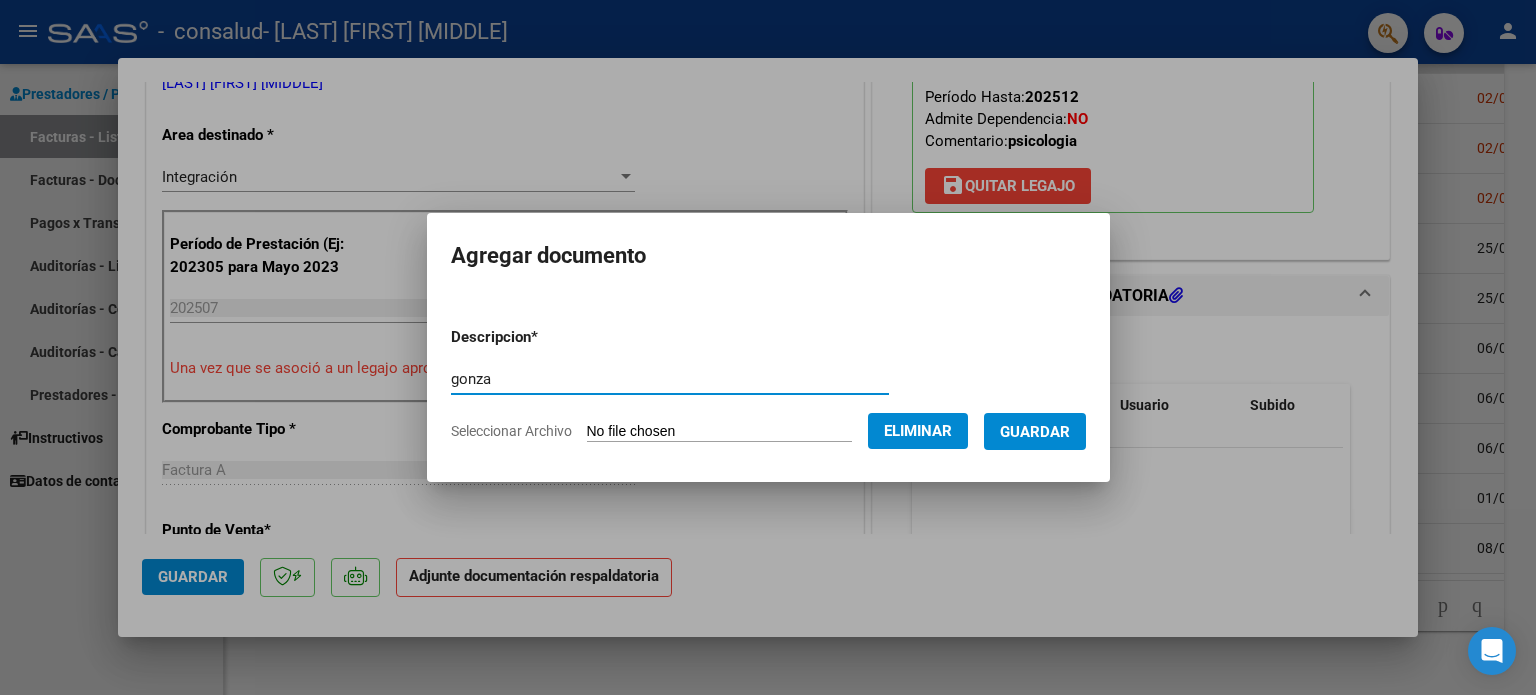 type on "gonza" 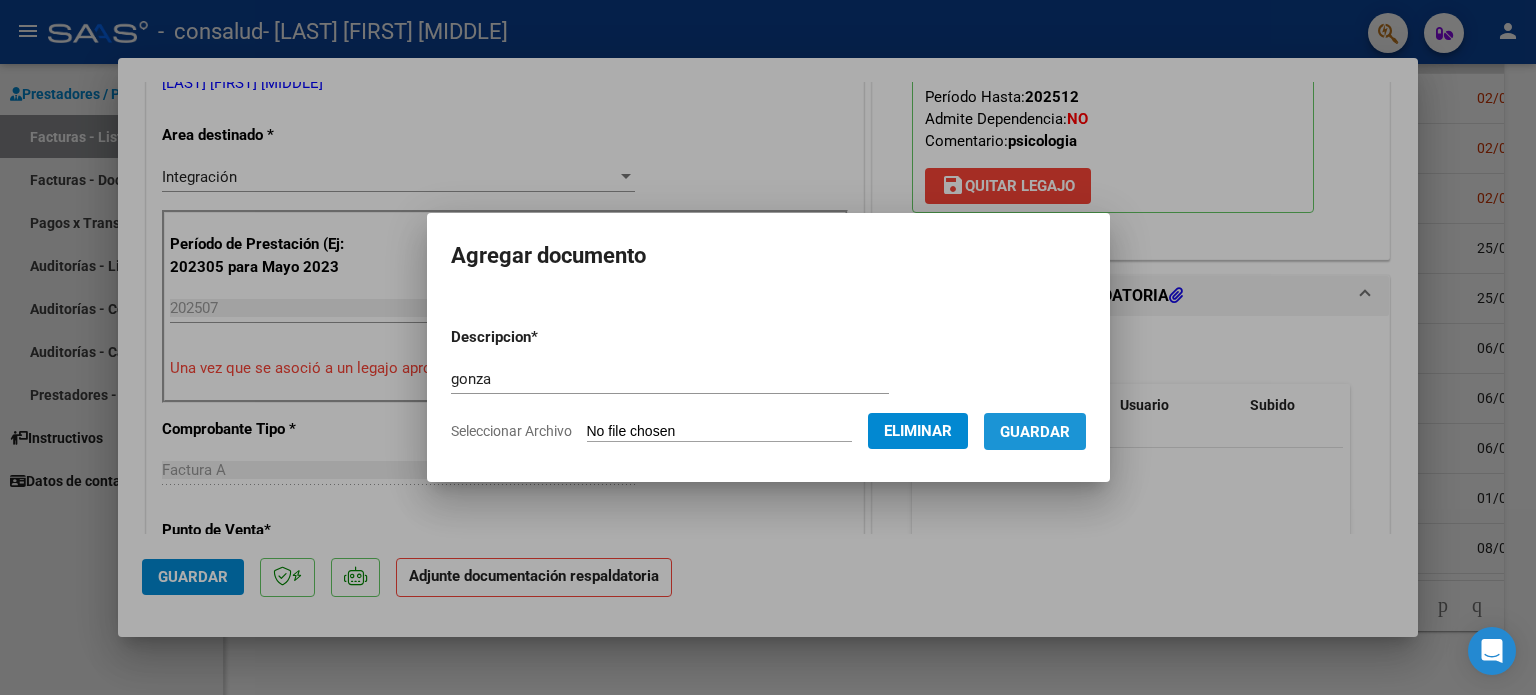 click on "Guardar" at bounding box center [1035, 431] 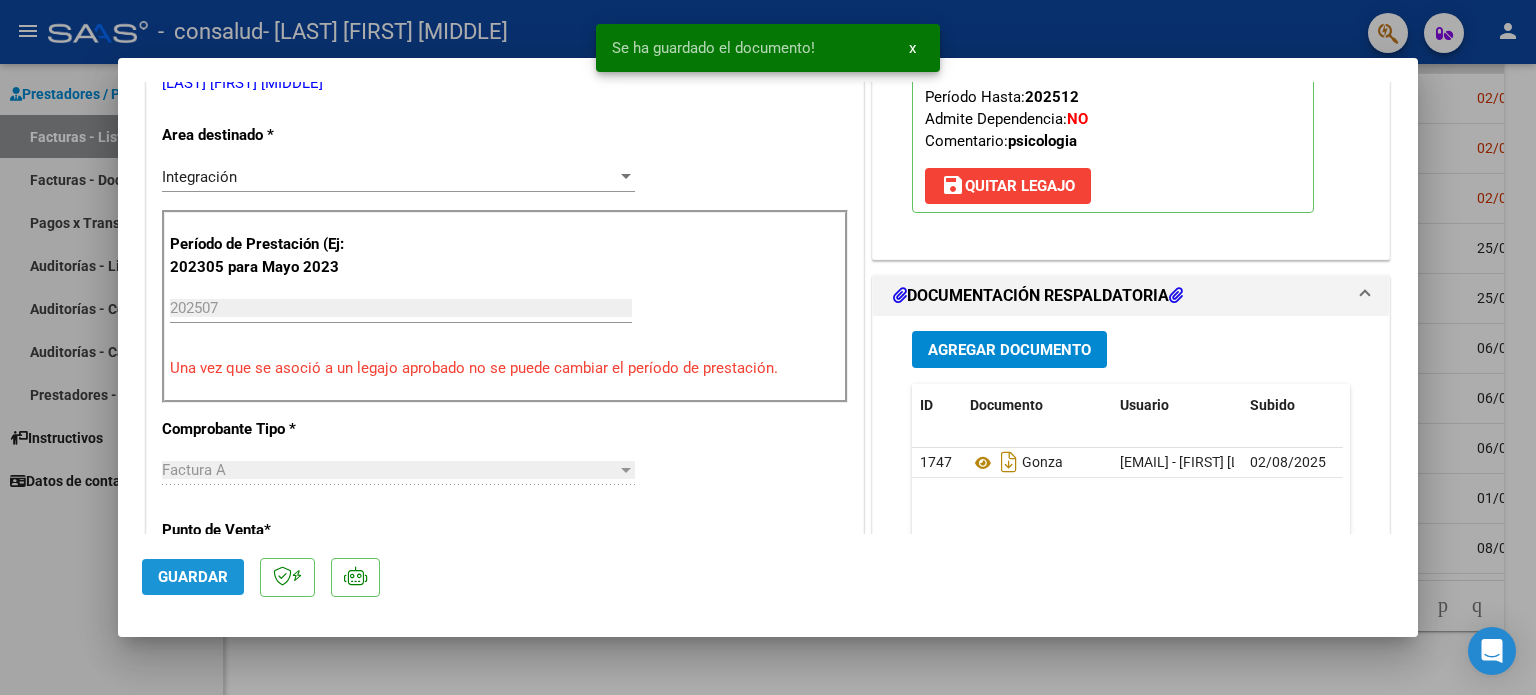 click on "Guardar" 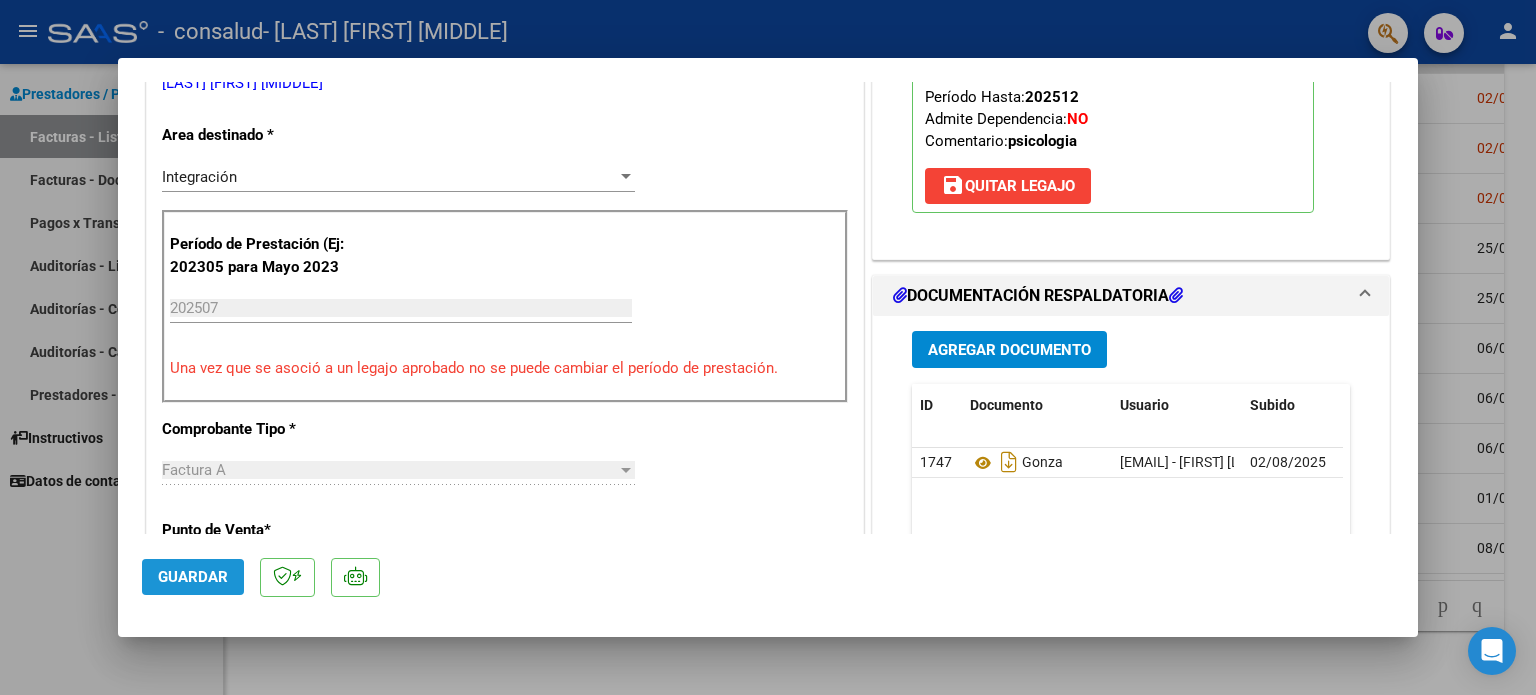 click on "Guardar" 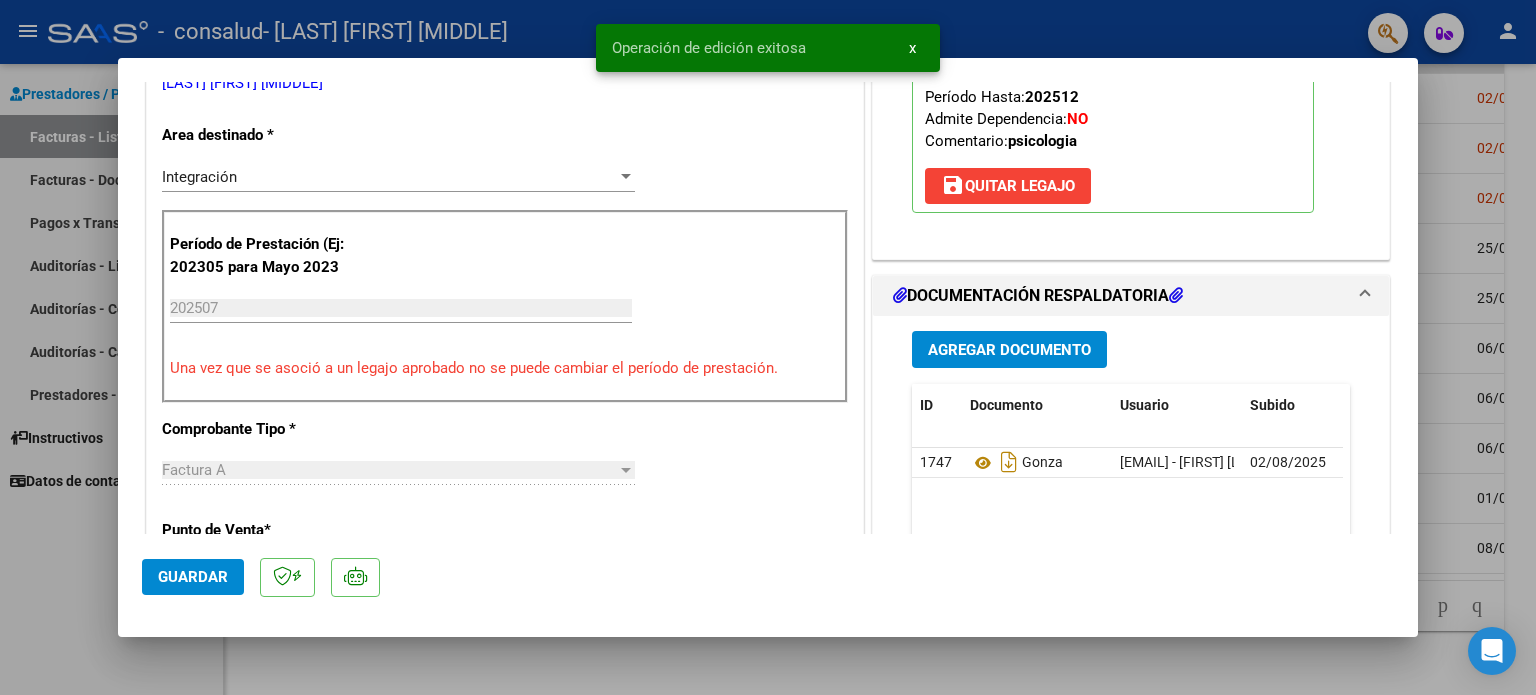 click at bounding box center (768, 347) 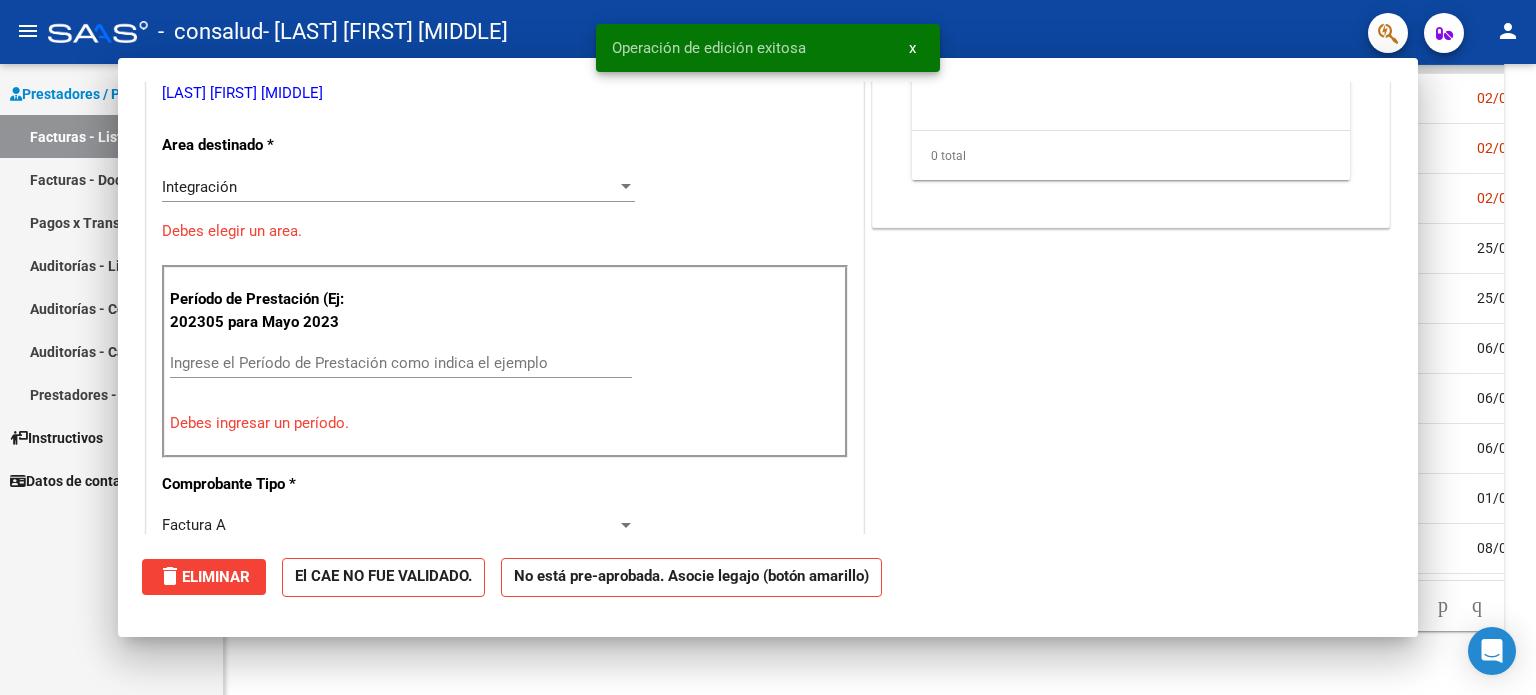 scroll, scrollTop: 636, scrollLeft: 0, axis: vertical 